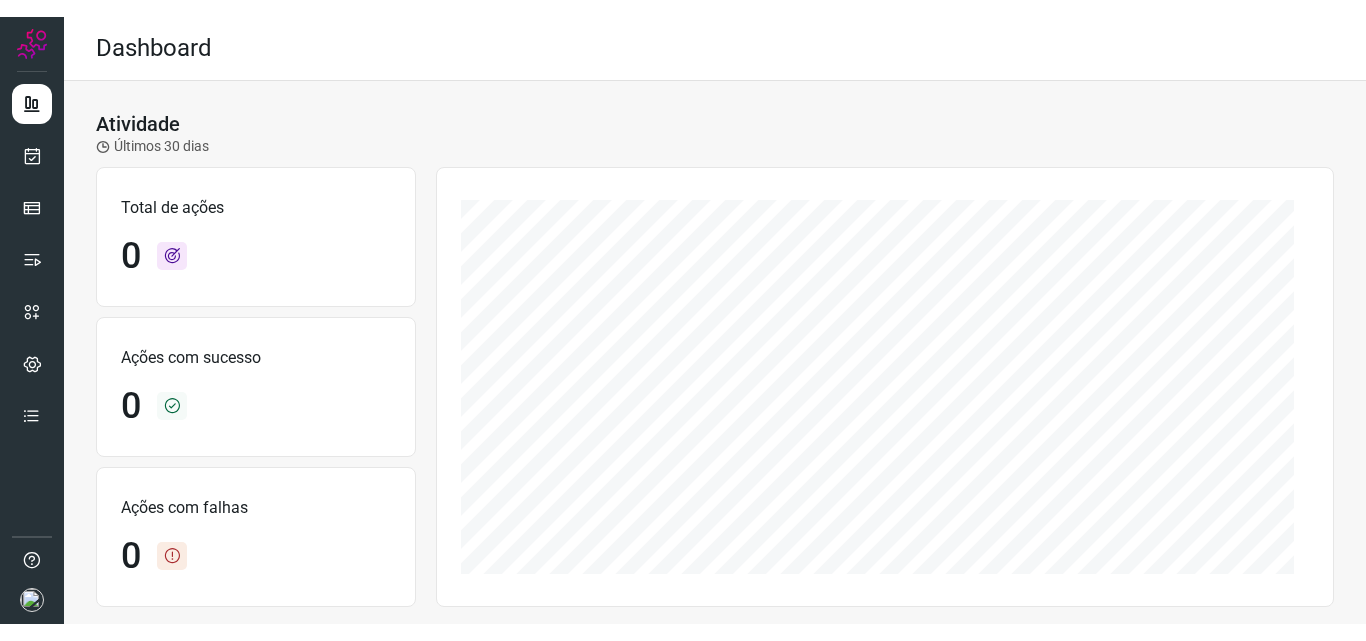 scroll, scrollTop: 0, scrollLeft: 0, axis: both 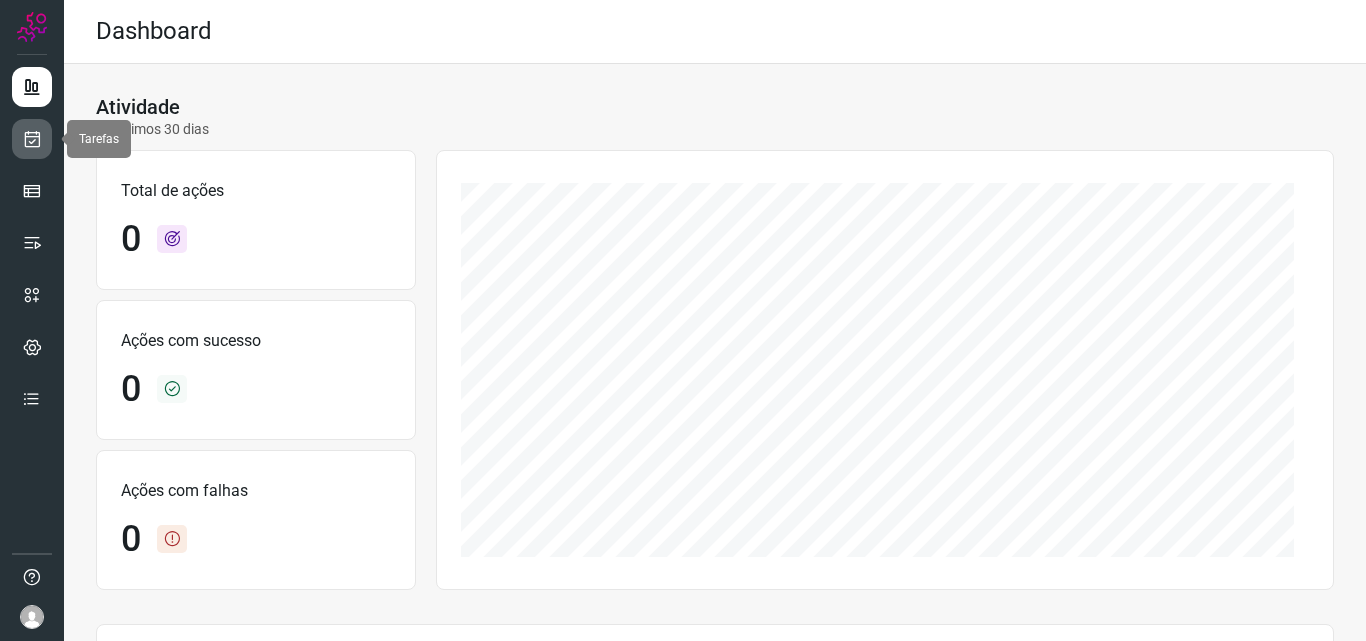 click at bounding box center (32, 139) 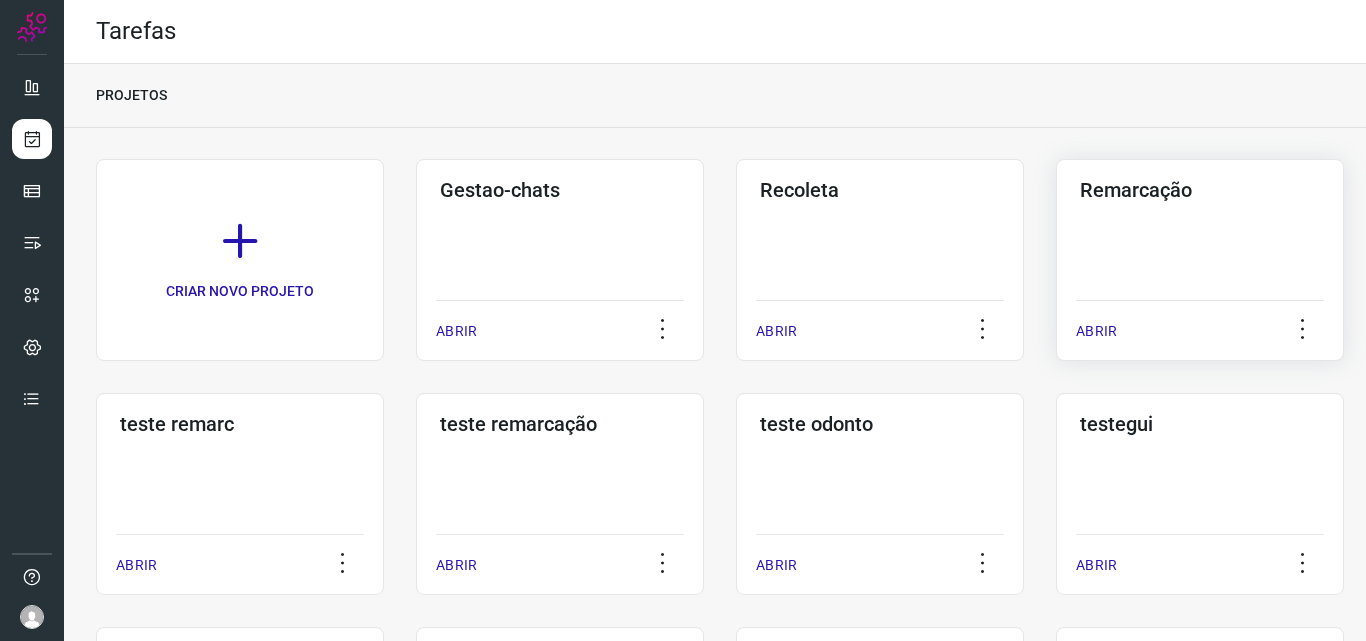 click on "Remarcação  ABRIR" 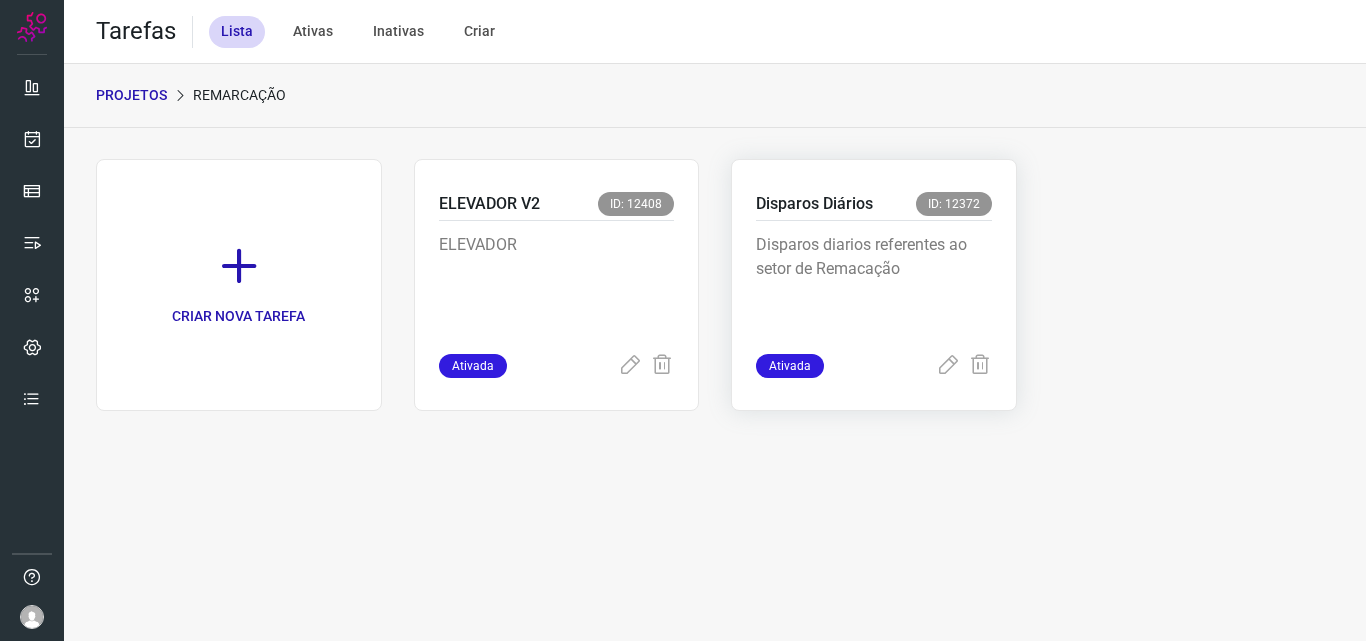 click on "Disparos diarios referentes ao setor de Remacação" at bounding box center [874, 283] 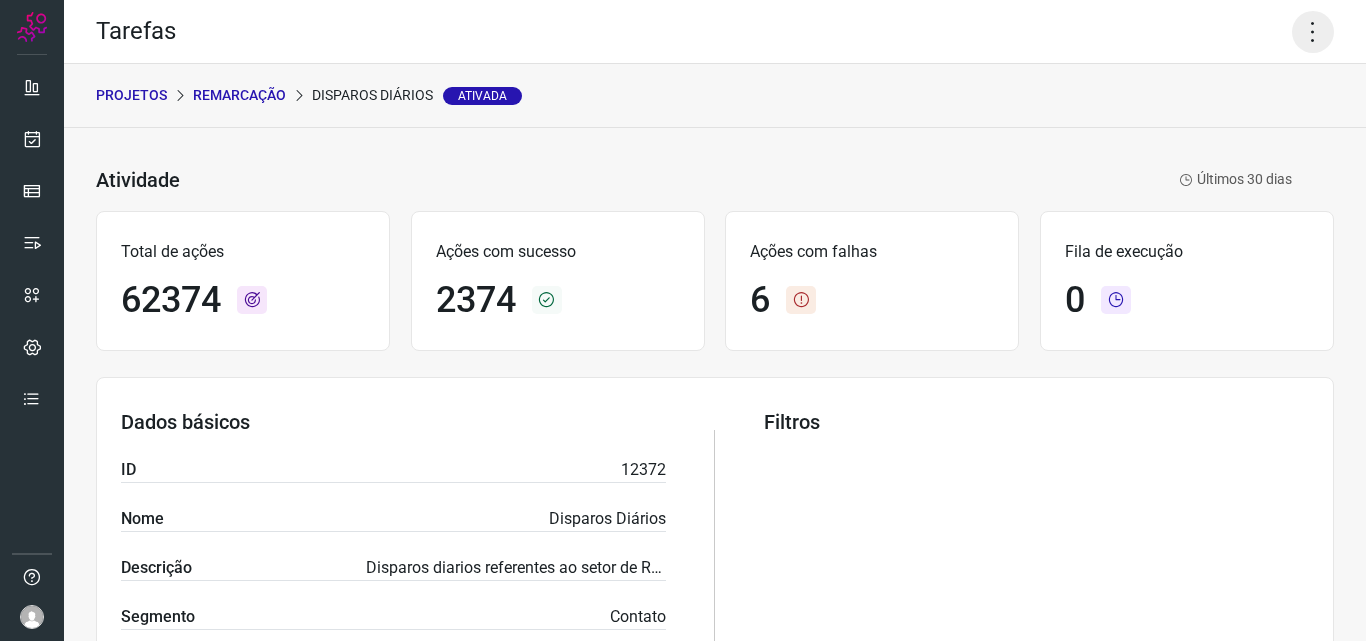 click 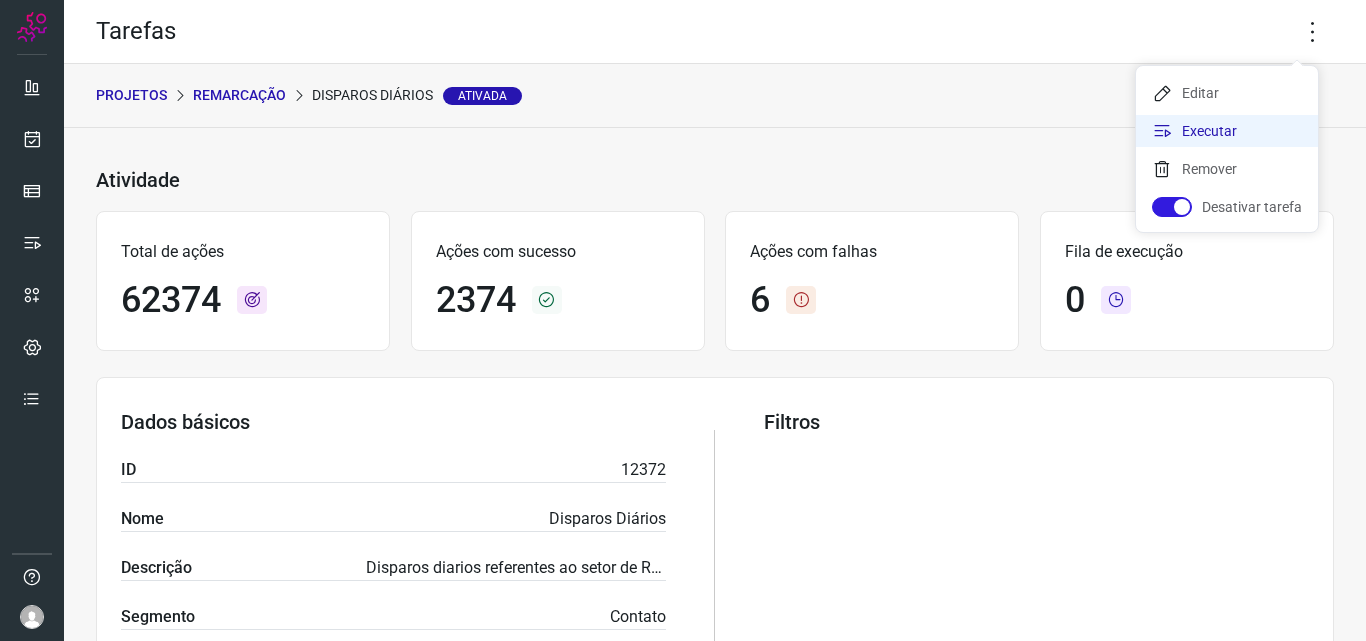 click on "Executar" 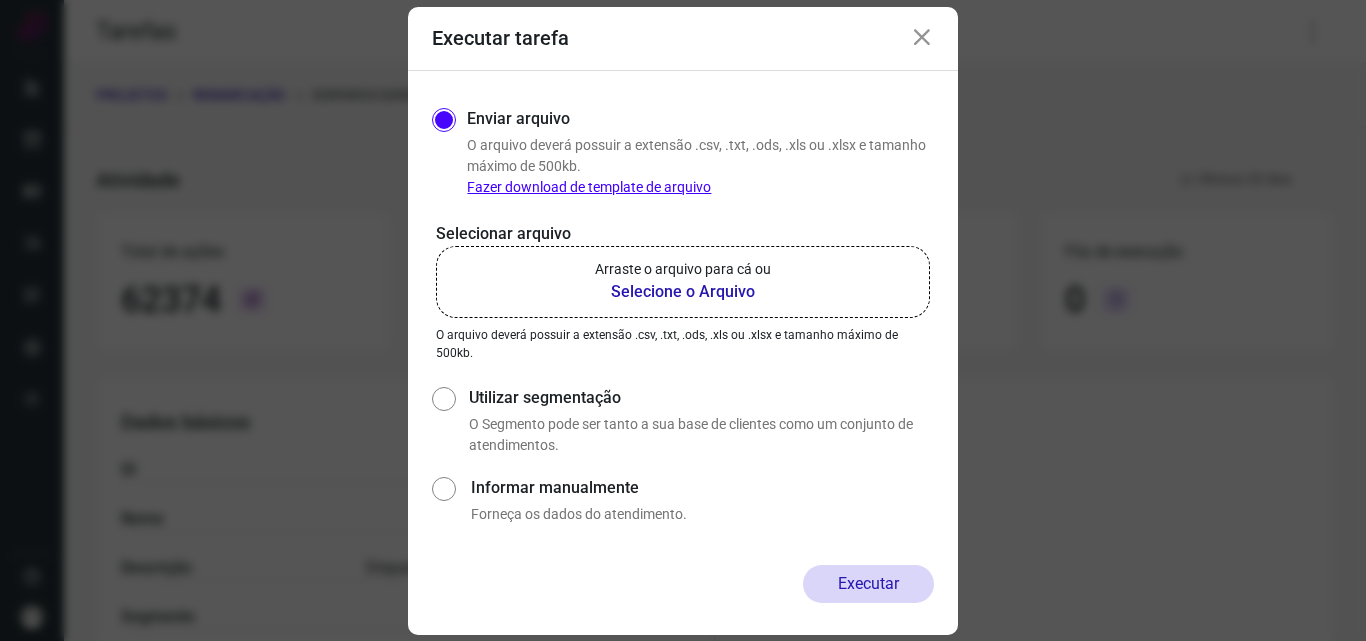 click on "Arraste o arquivo para cá ou Selecione o Arquivo" 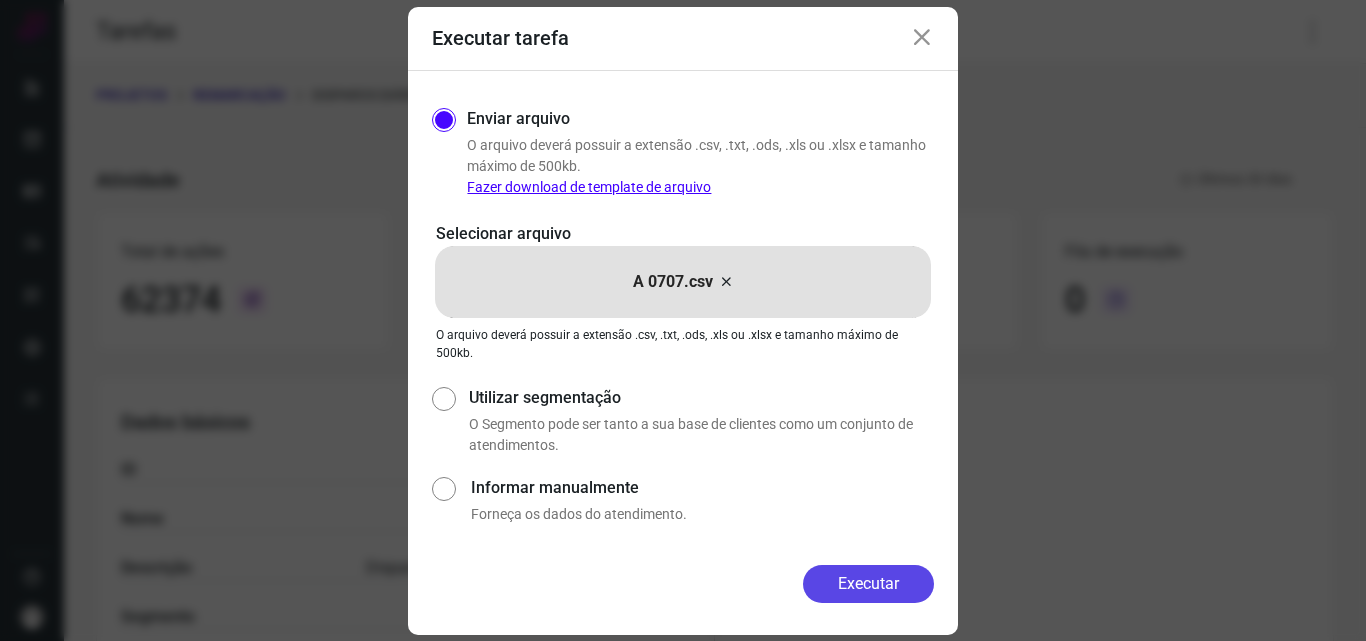 click on "Executar" at bounding box center (868, 584) 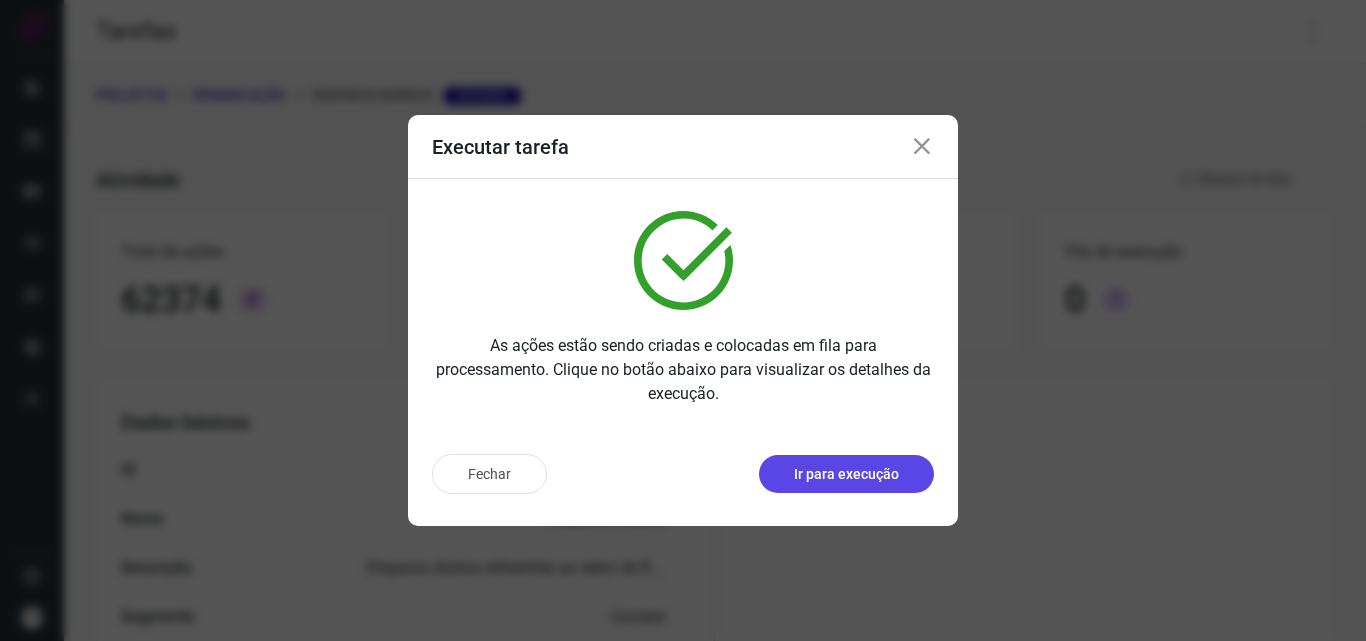 click on "Ir para execução" at bounding box center [846, 474] 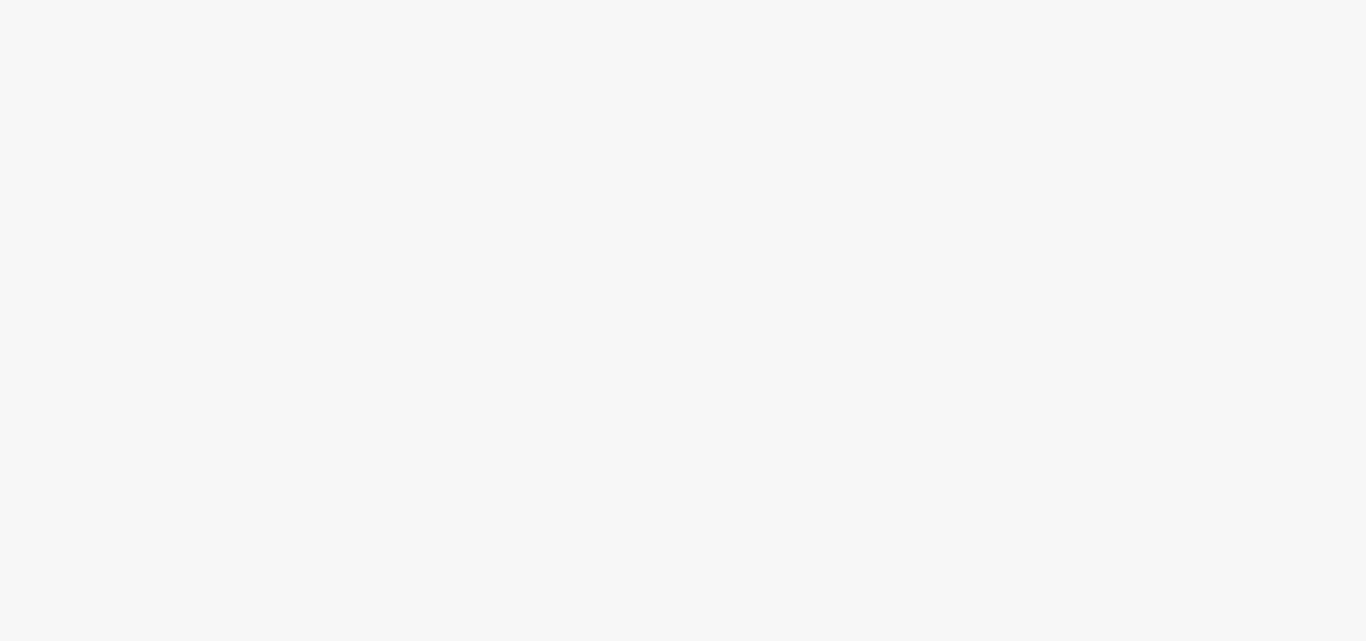 scroll, scrollTop: 0, scrollLeft: 0, axis: both 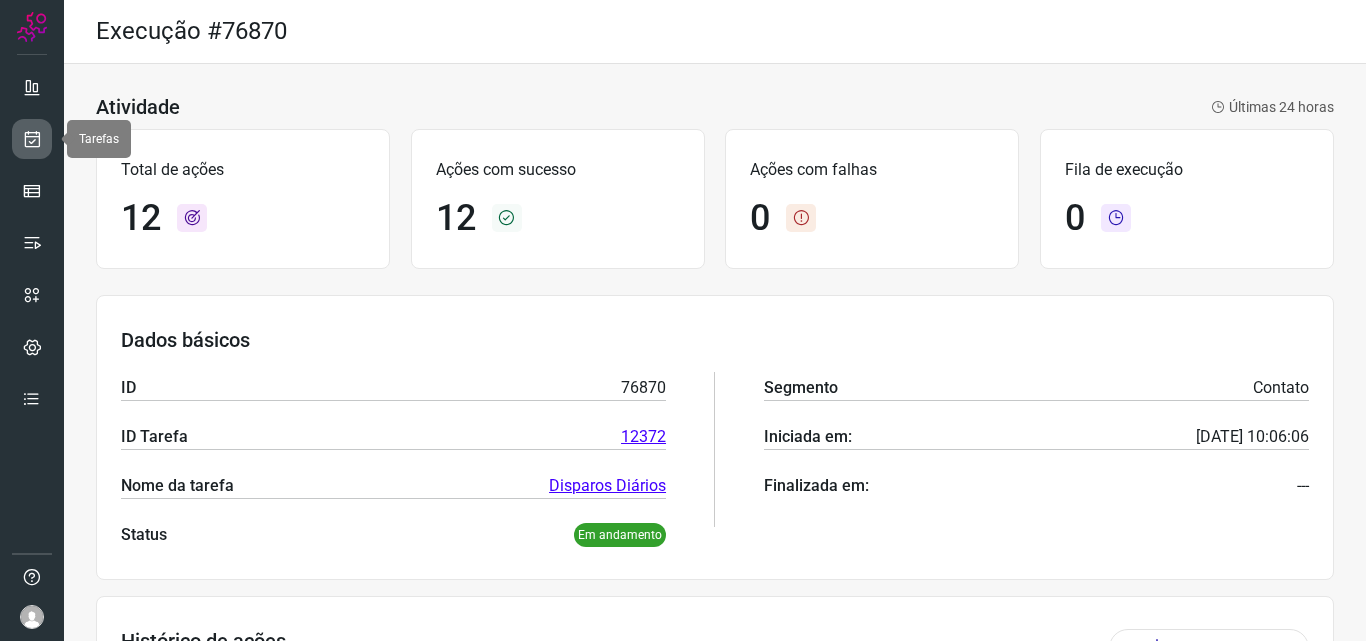 click at bounding box center [32, 139] 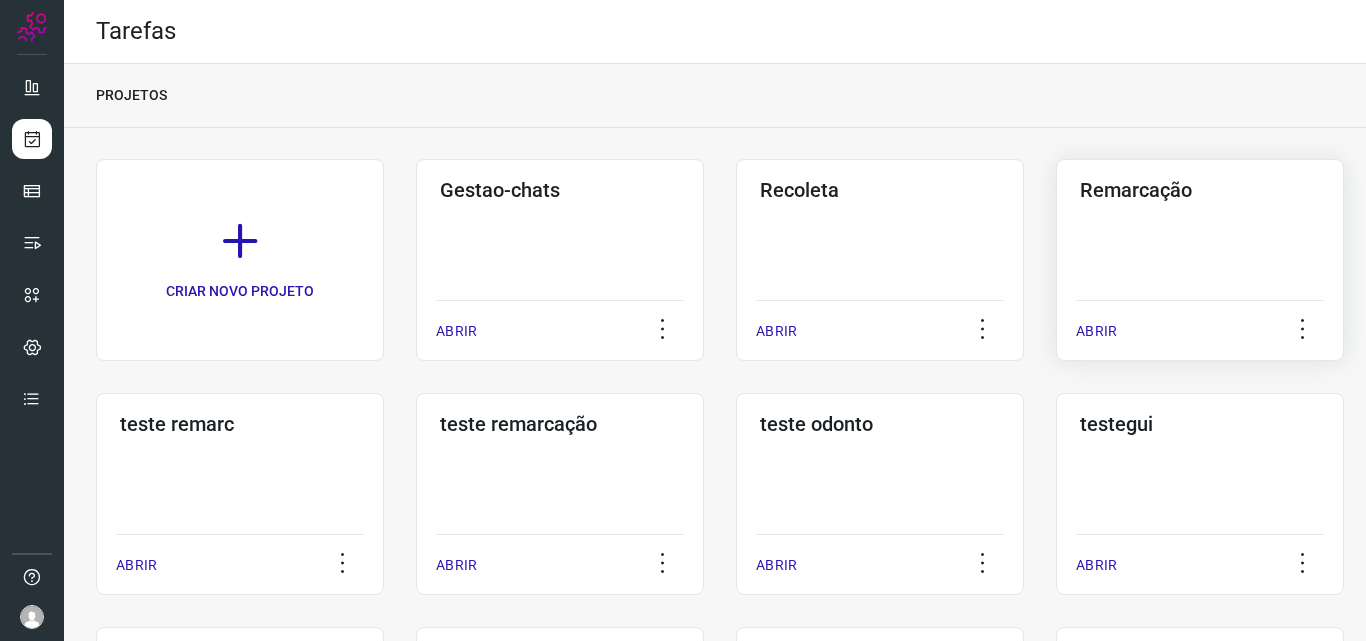 click on "Remarcação  ABRIR" 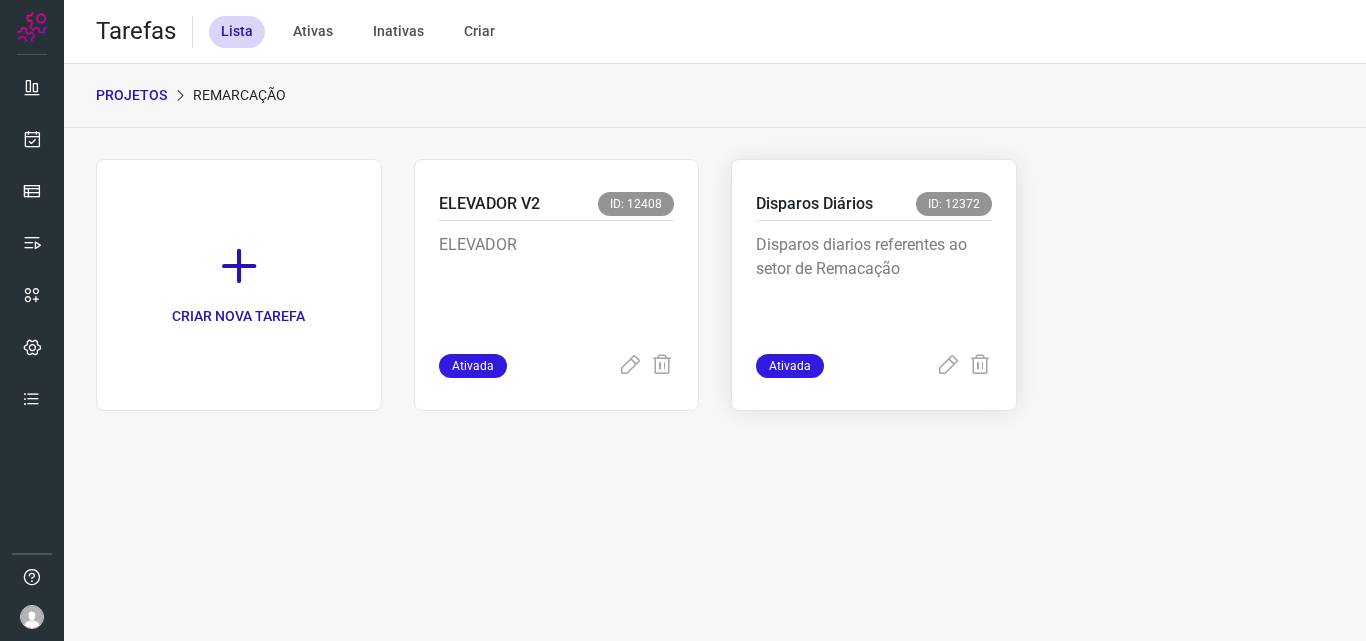 click on "Disparos diarios referentes ao setor de Remacação" at bounding box center [874, 283] 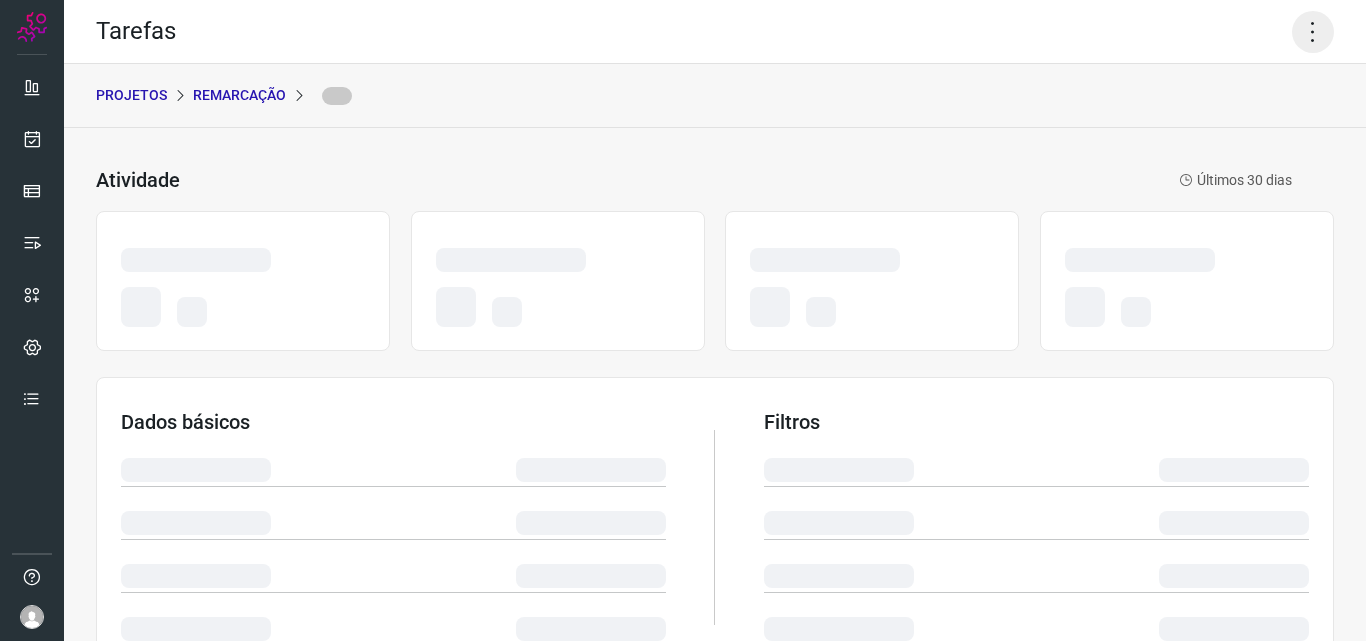 click 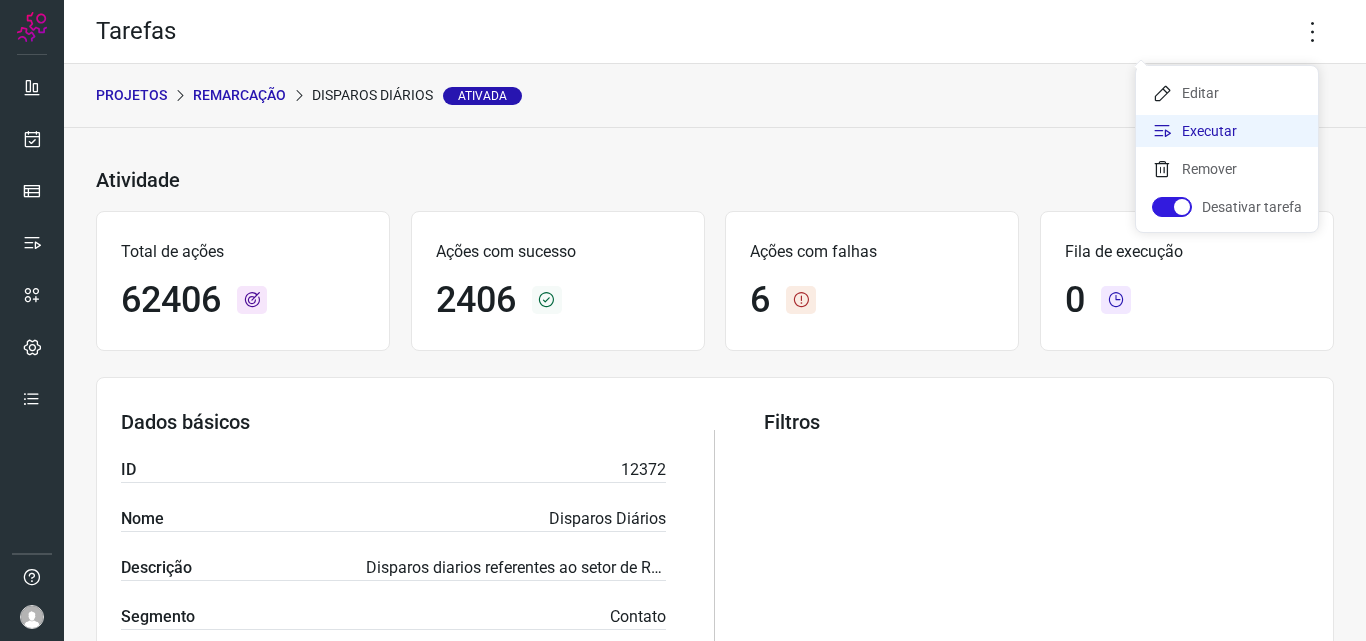 click on "Executar" 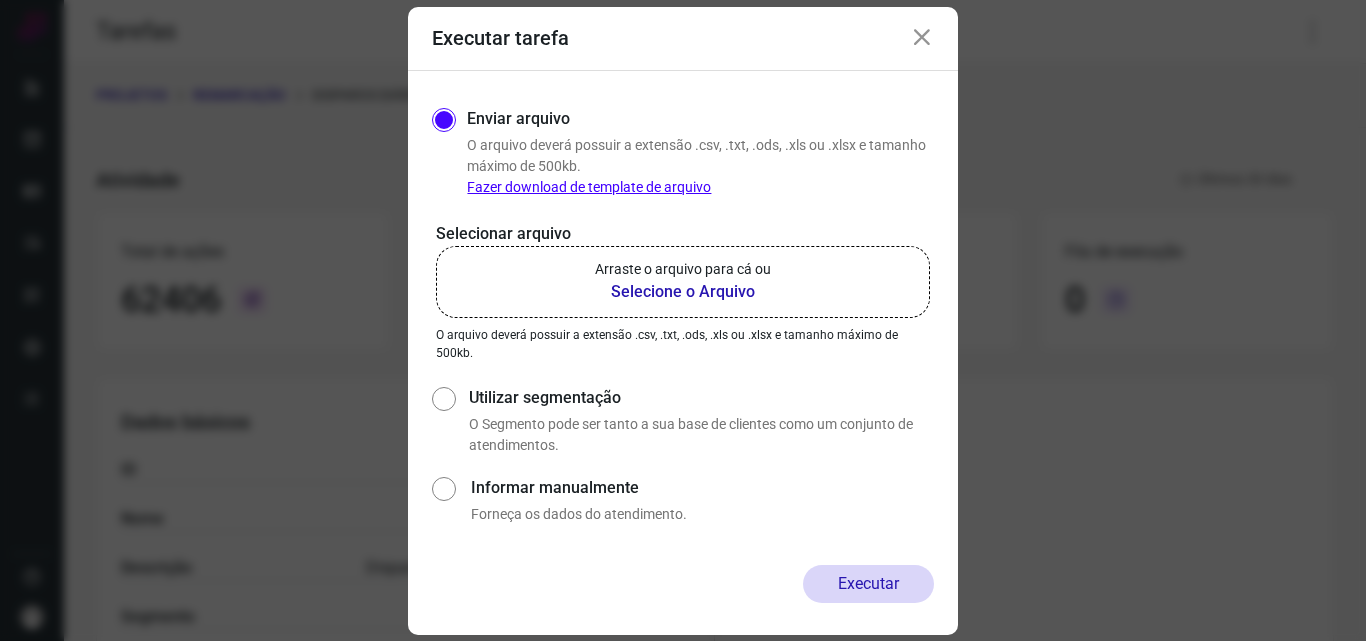 click on "Arraste o arquivo para cá ou" at bounding box center (683, 269) 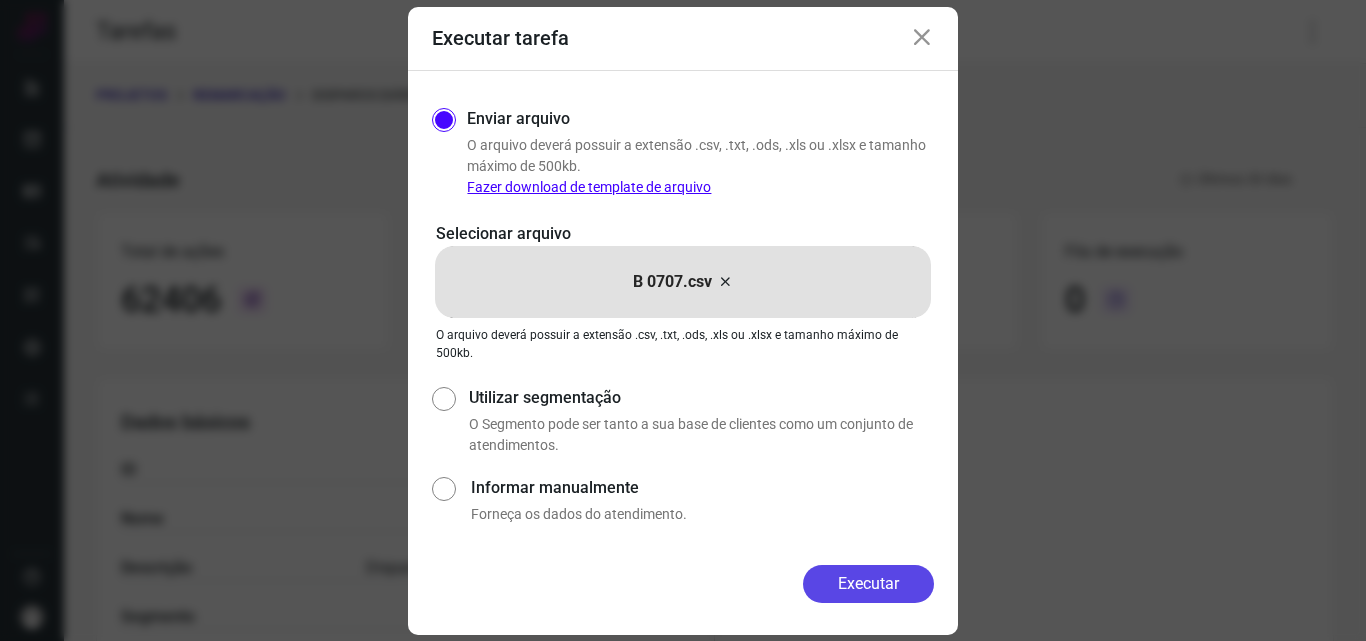 click on "Executar" at bounding box center (868, 584) 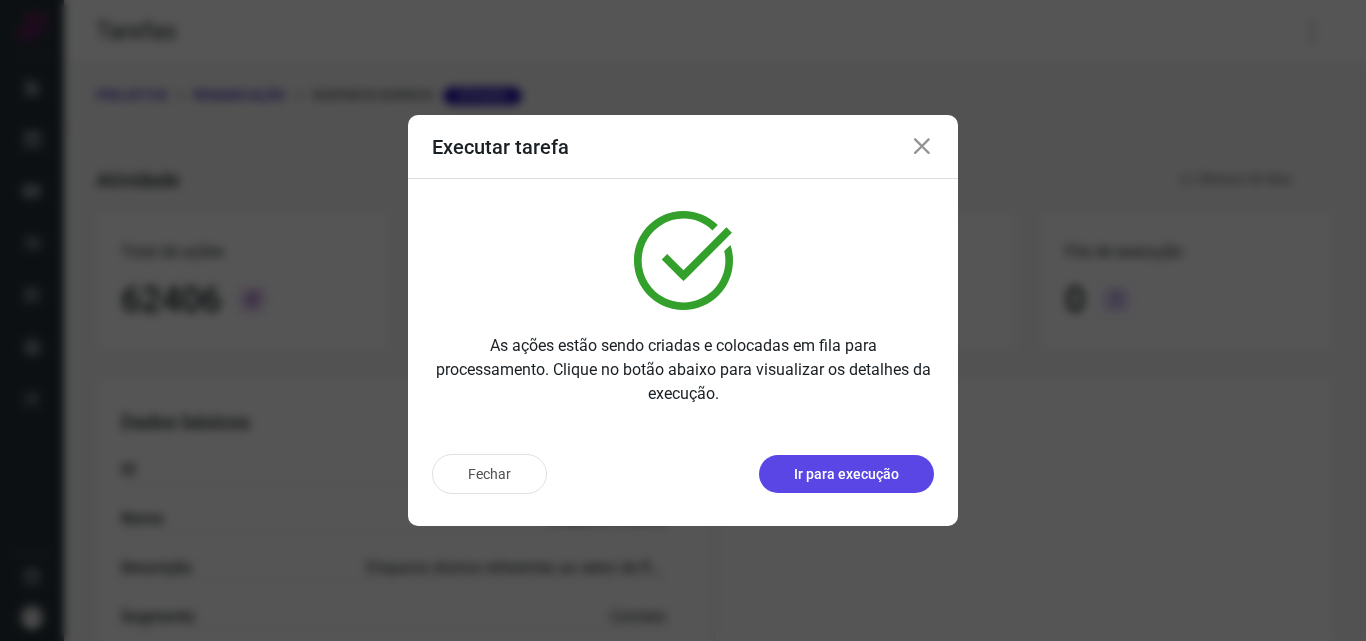 drag, startPoint x: 864, startPoint y: 495, endPoint x: 868, endPoint y: 484, distance: 11.7046995 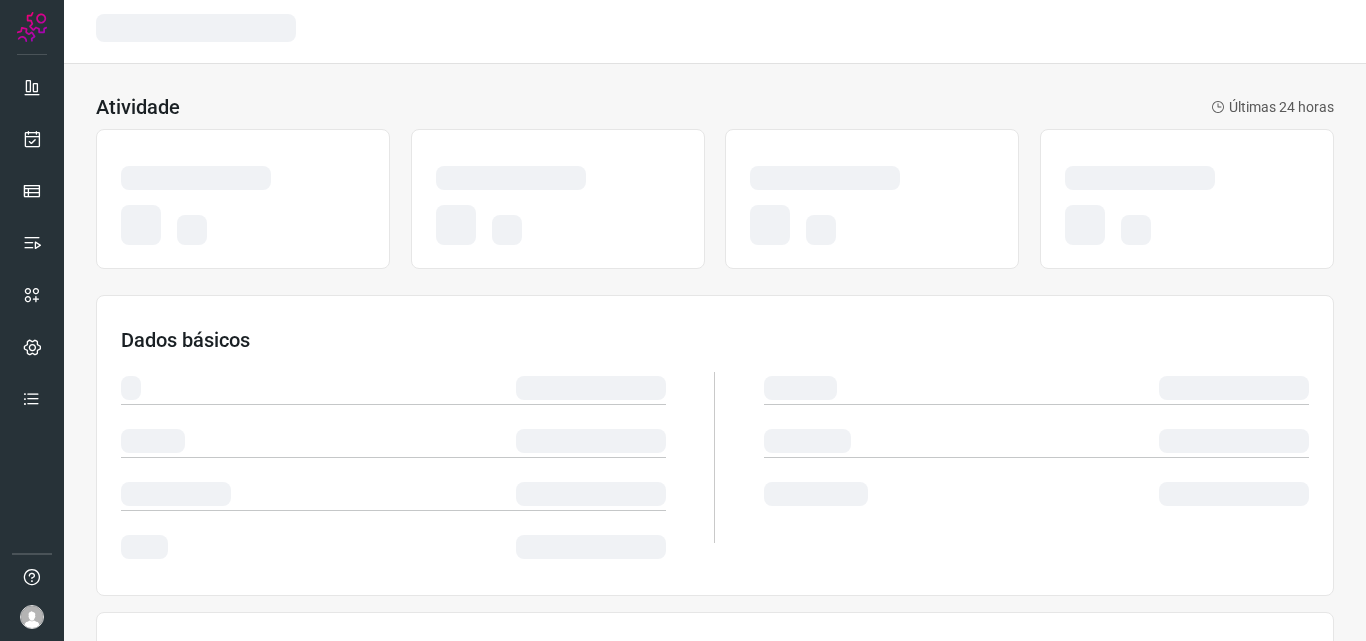 scroll, scrollTop: 0, scrollLeft: 0, axis: both 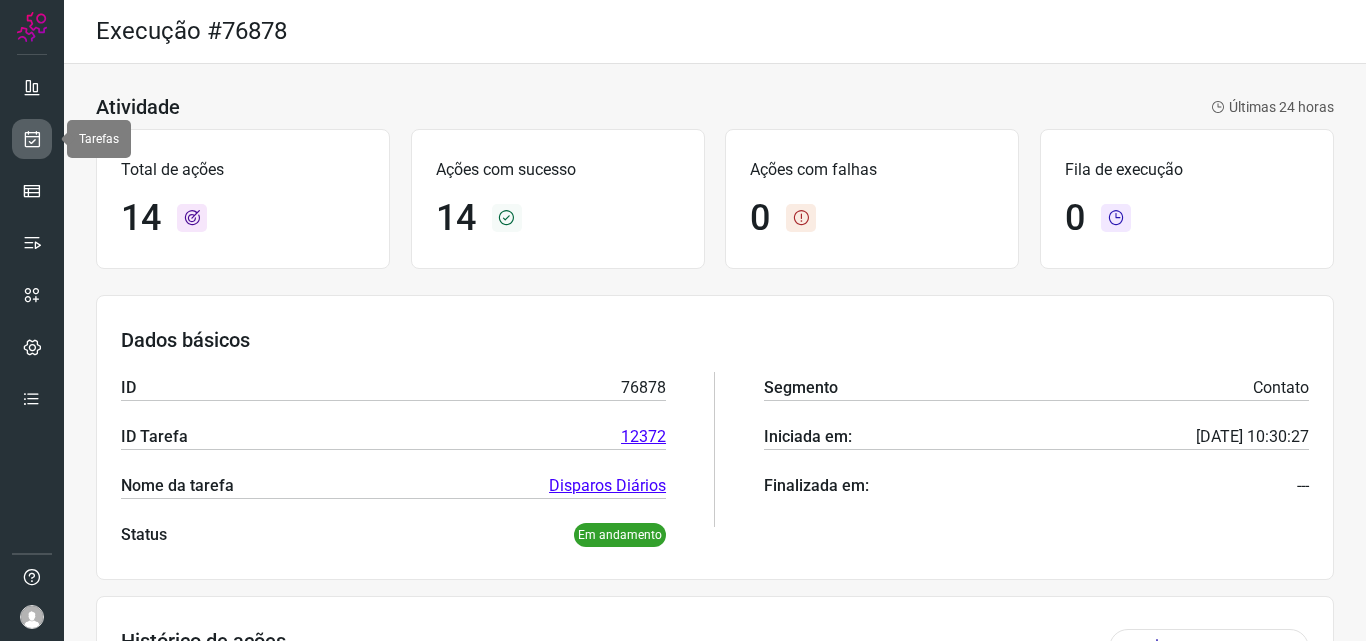 click at bounding box center [32, 139] 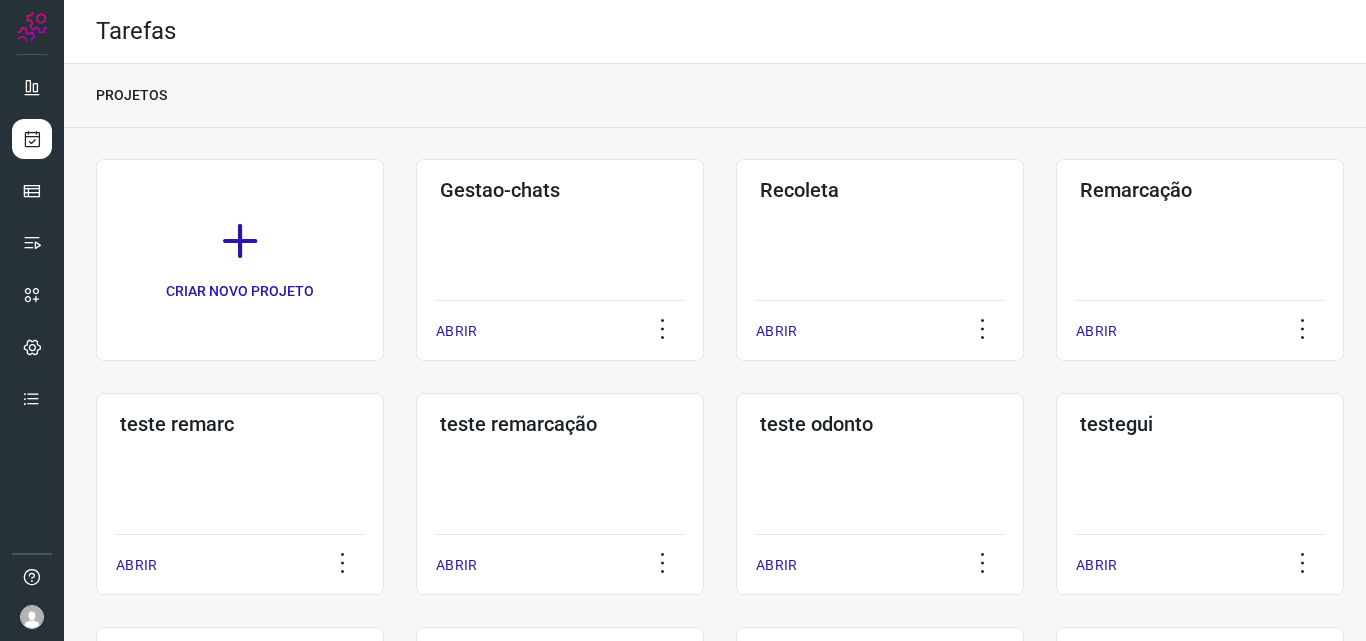 click on "Remarcação  ABRIR" 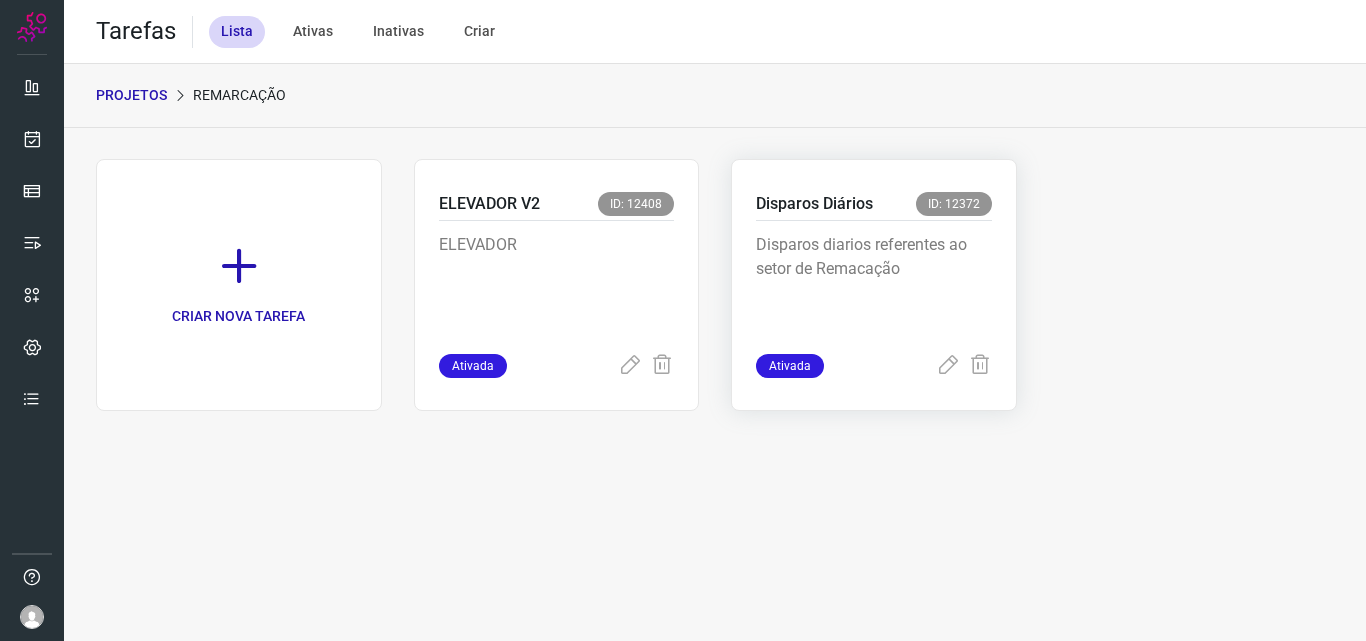 click on "Disparos Diários ID: 12372 Disparos diarios referentes ao setor de Remacação Ativada" 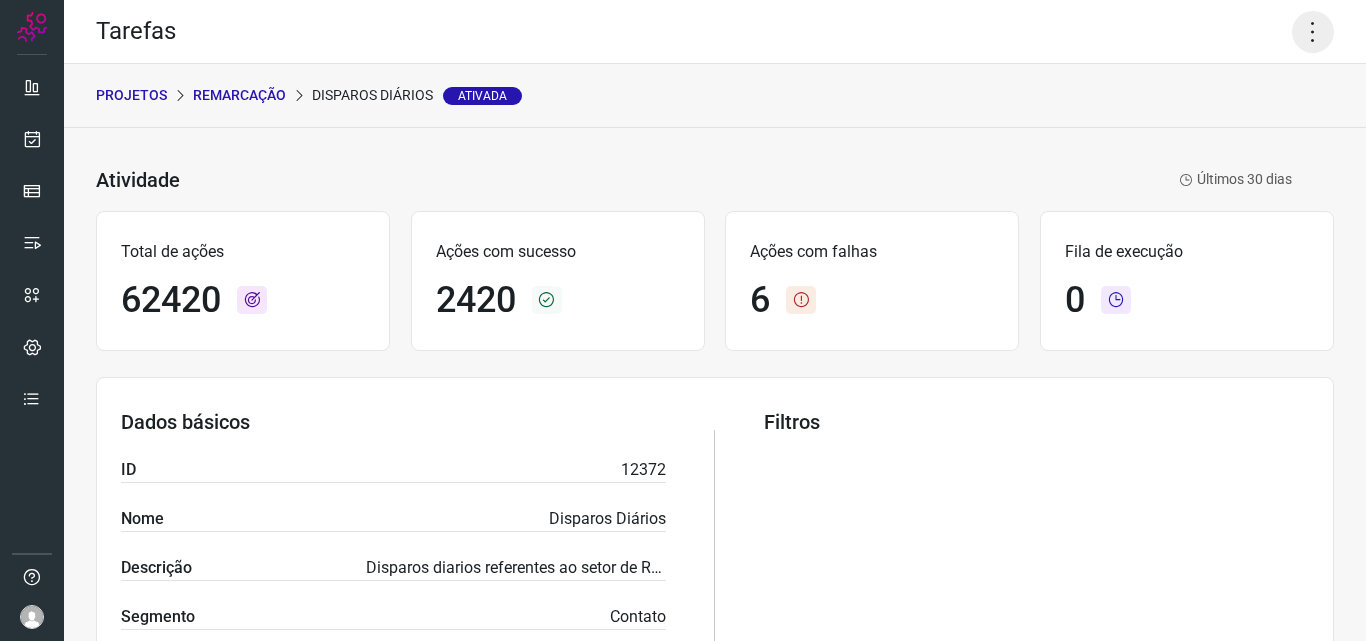 click 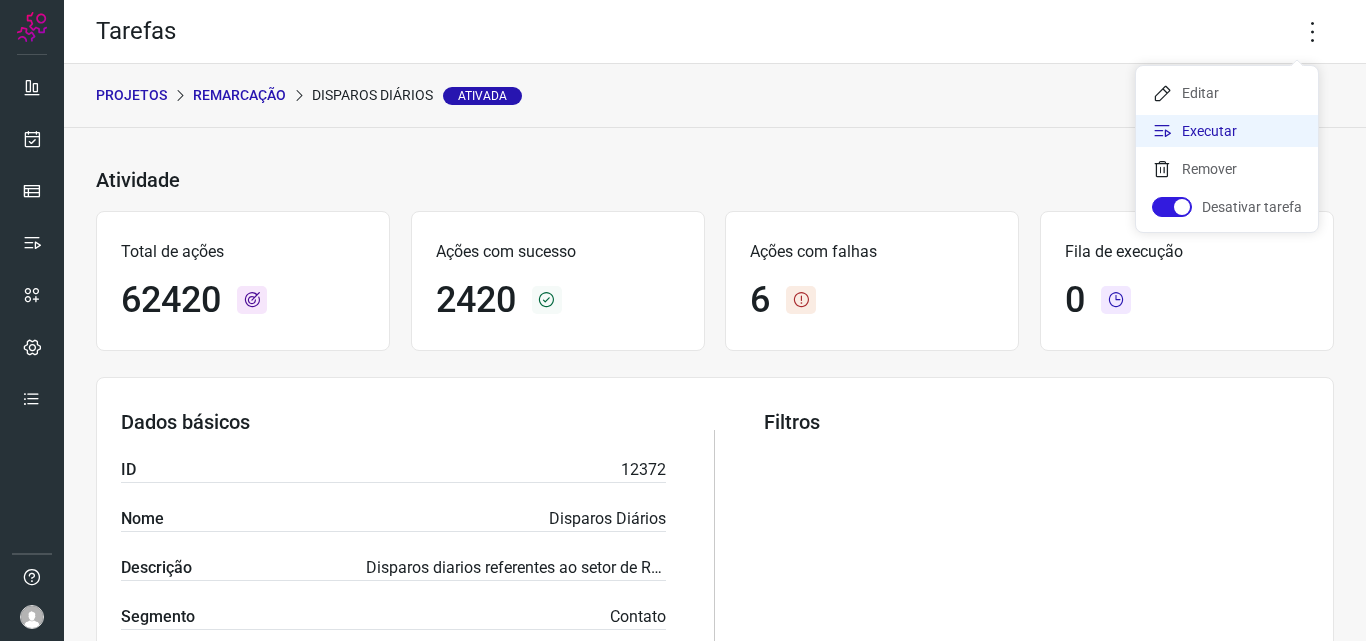 click on "Executar" 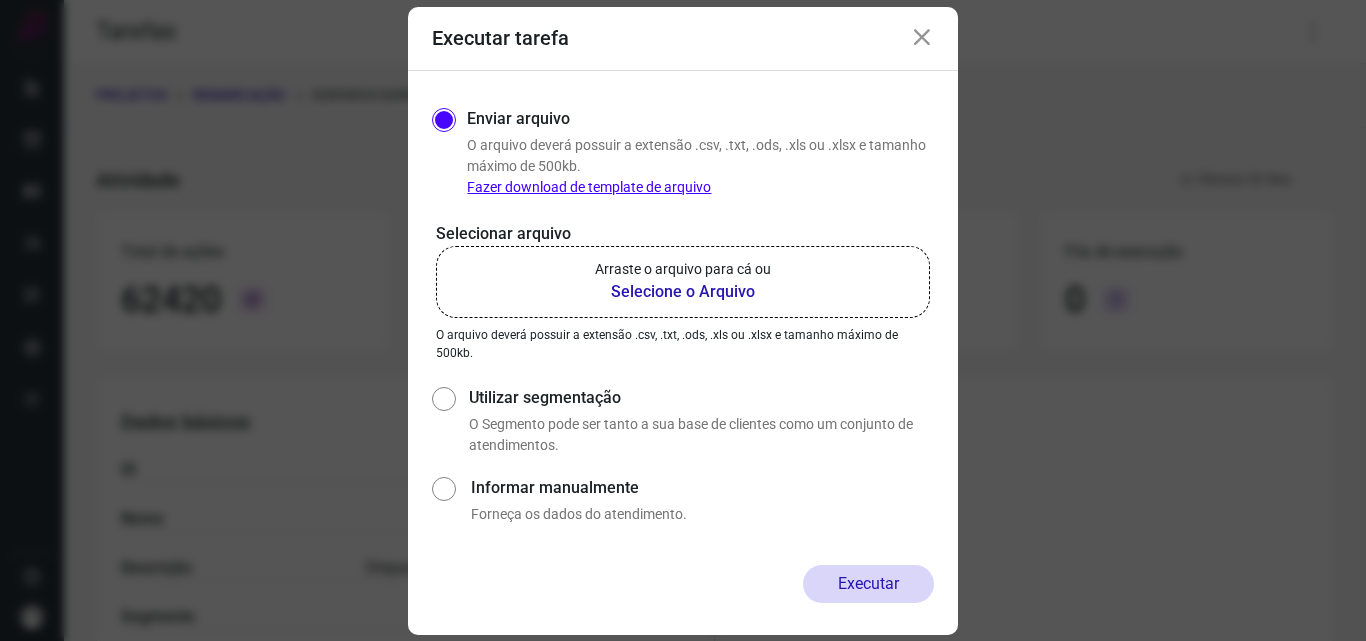 click on "Arraste o arquivo para cá ou Selecione o Arquivo" 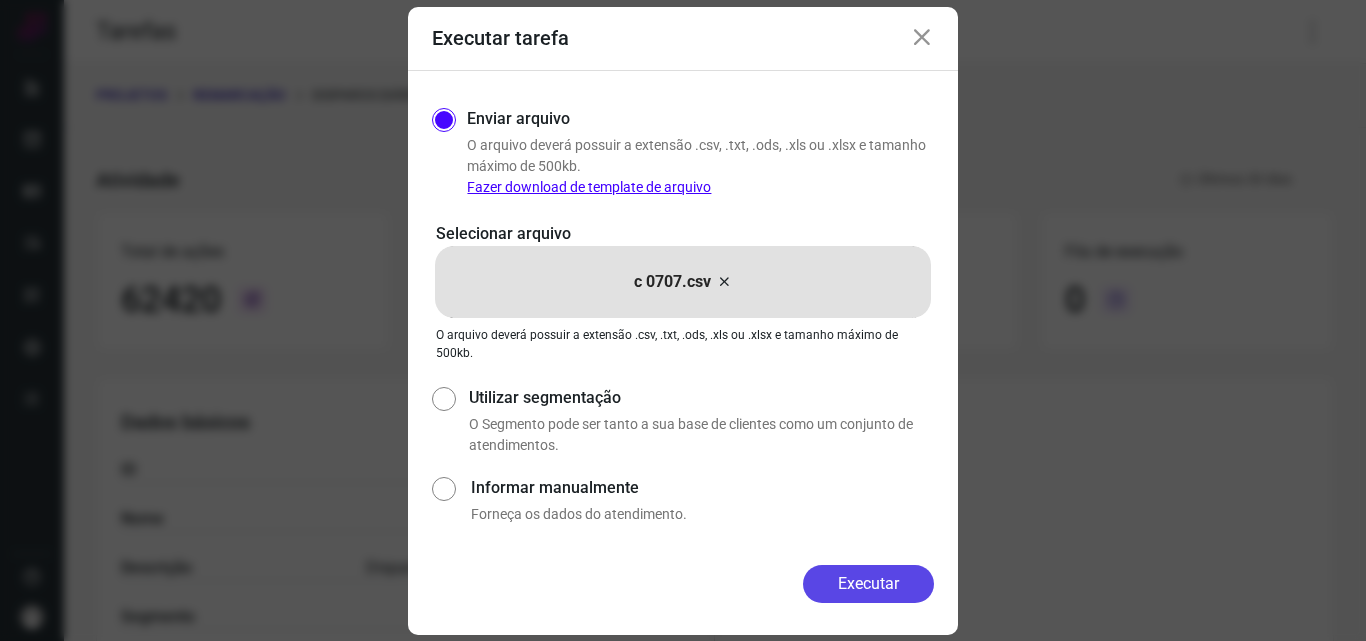 click on "Executar" at bounding box center [868, 584] 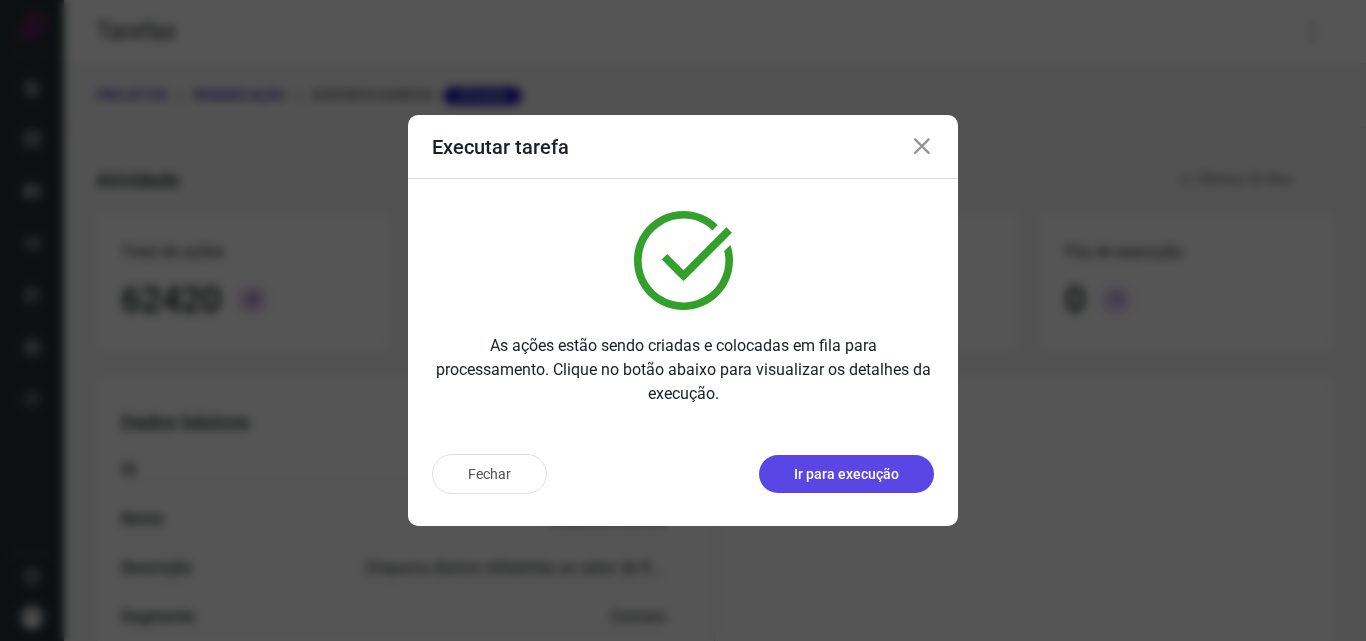 click on "Ir para execução" at bounding box center (846, 474) 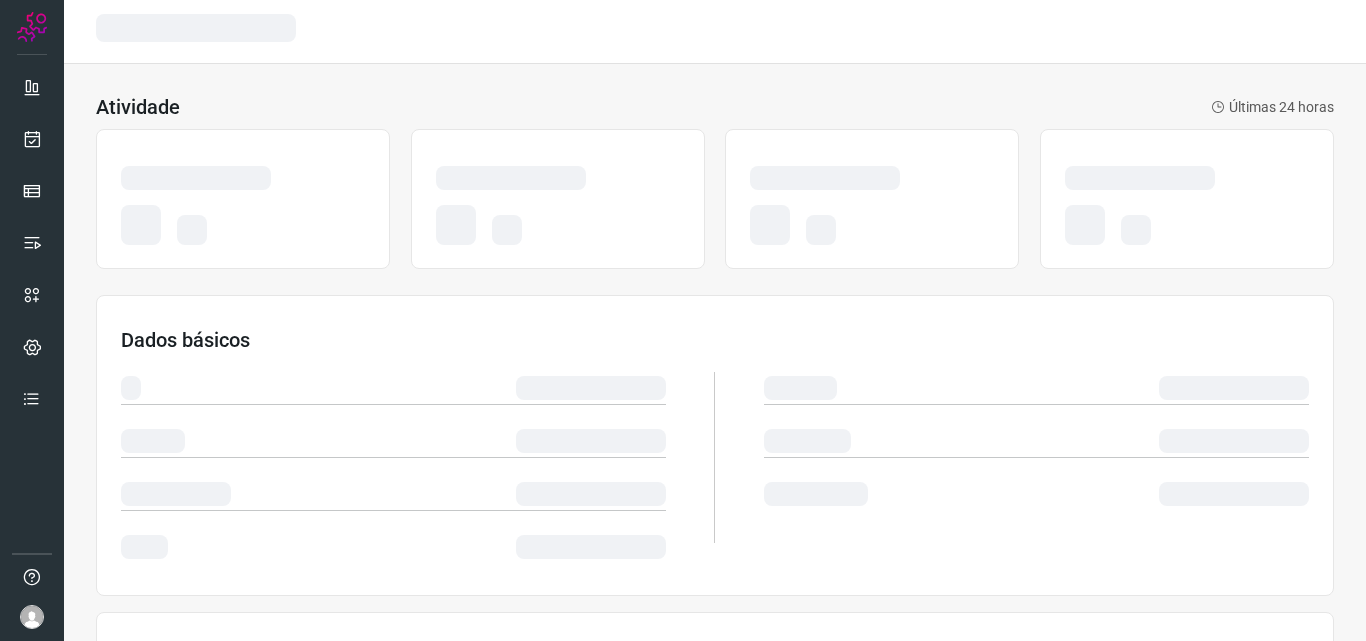 scroll, scrollTop: 0, scrollLeft: 0, axis: both 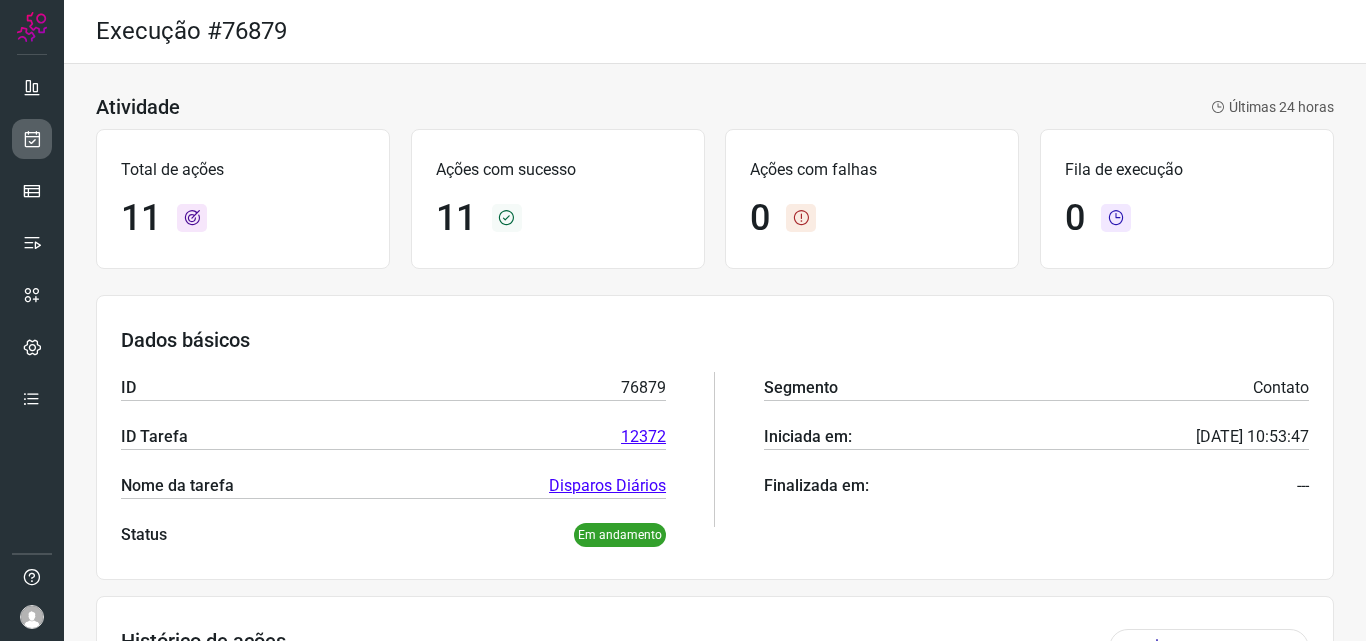 click at bounding box center [32, 139] 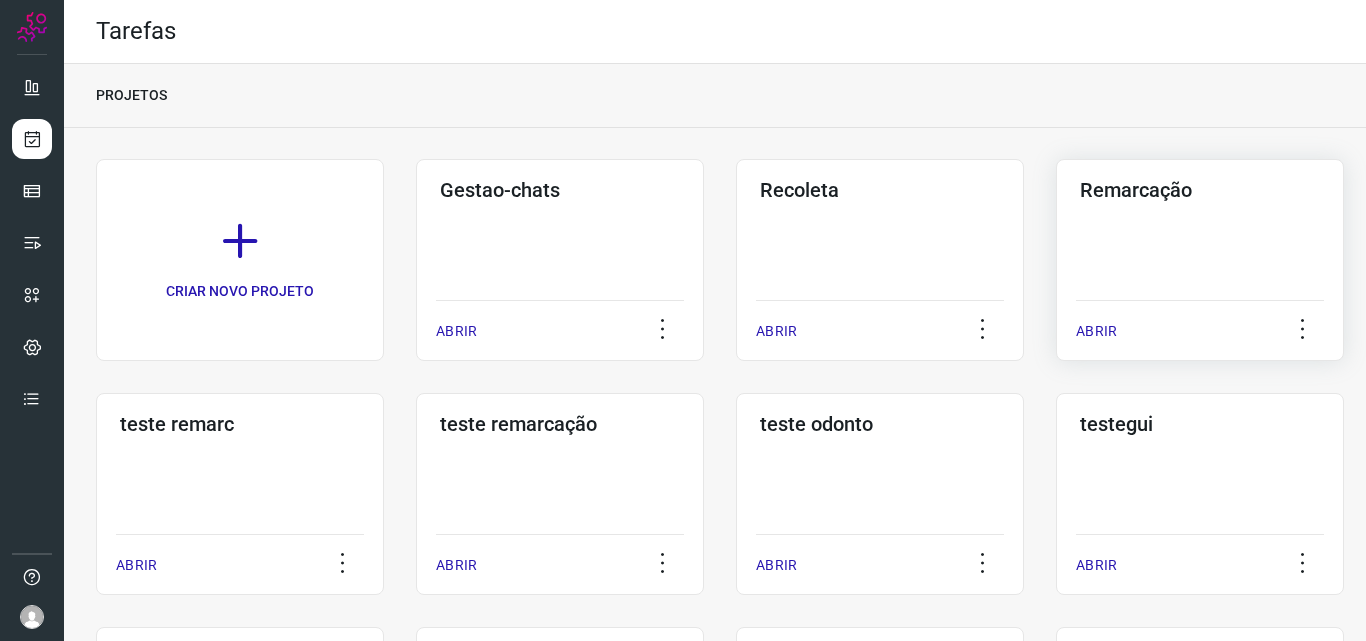 click on "Remarcação  ABRIR" 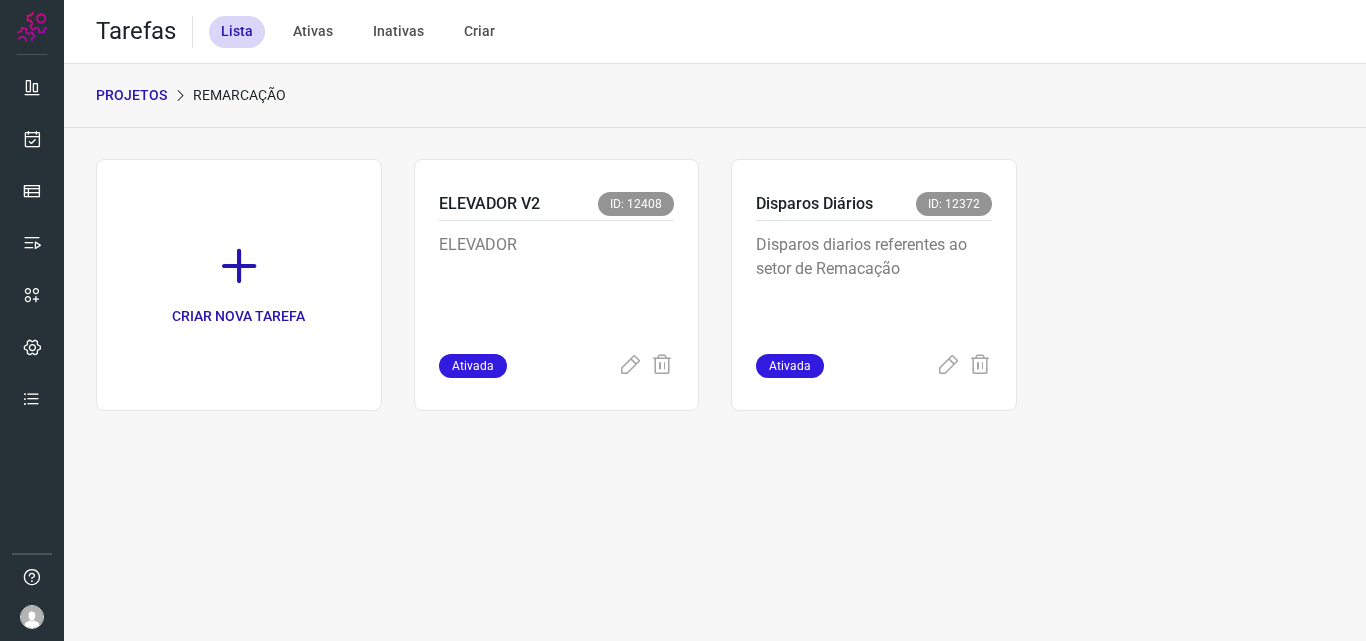 click on "Disparos diarios referentes ao setor de Remacação" at bounding box center [874, 283] 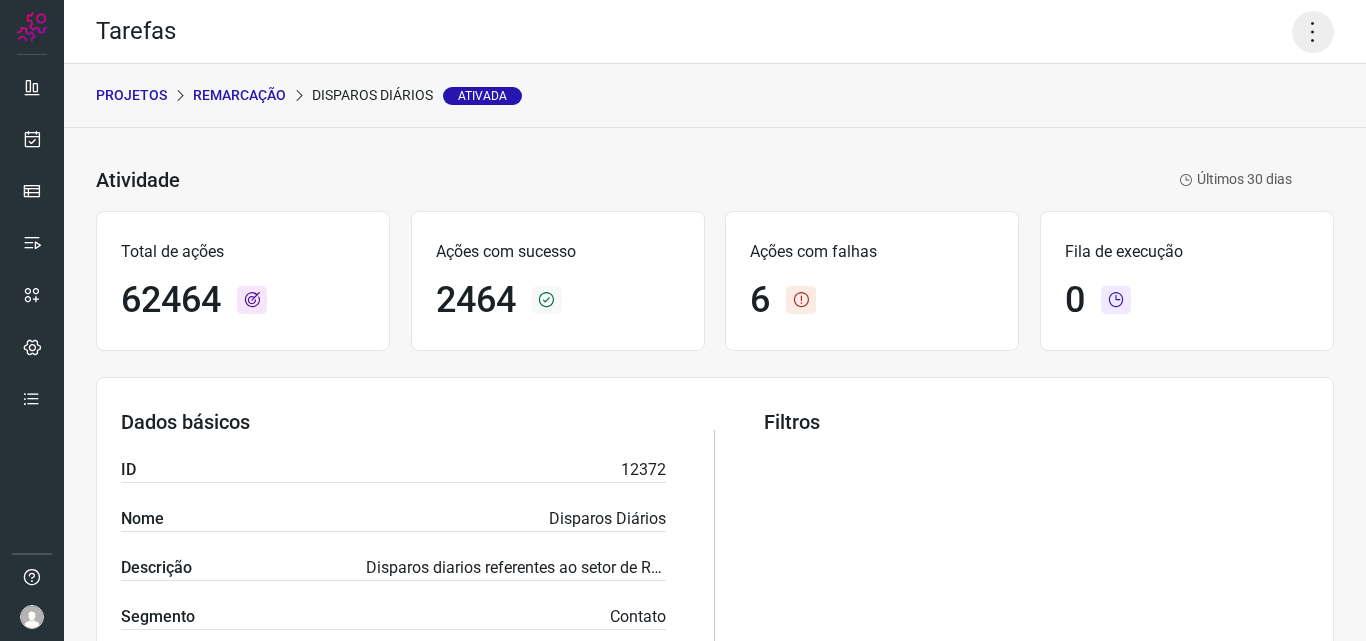 click 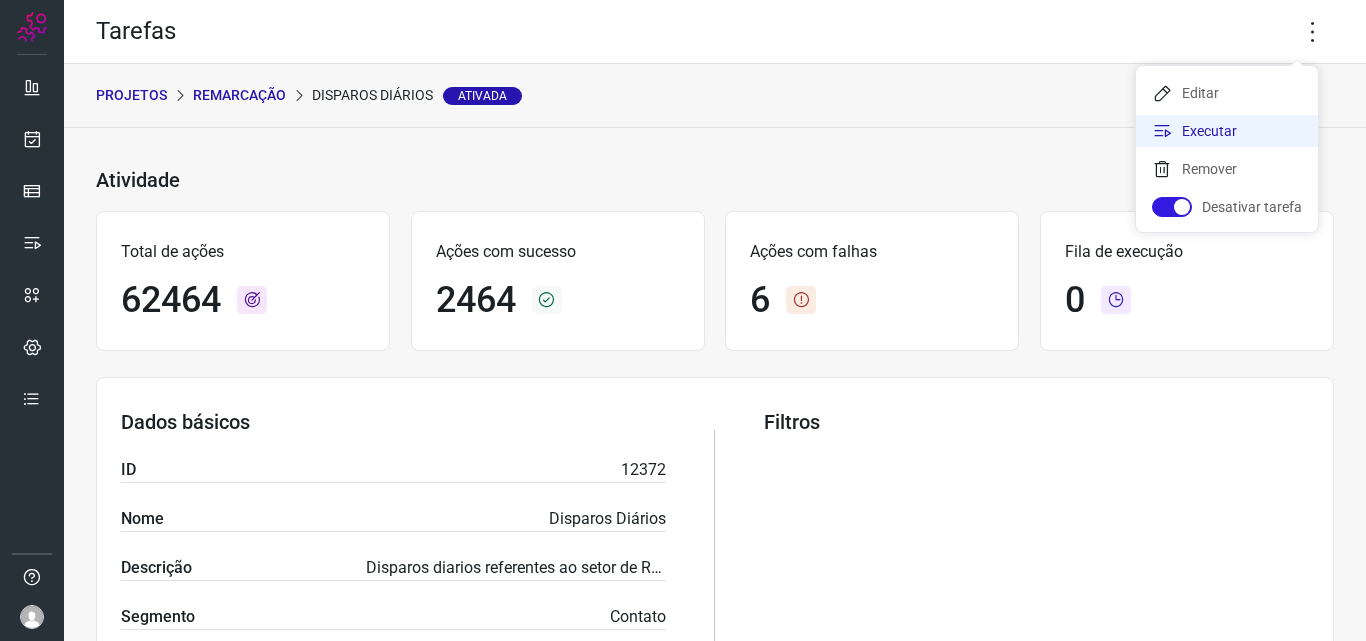 click on "Executar" 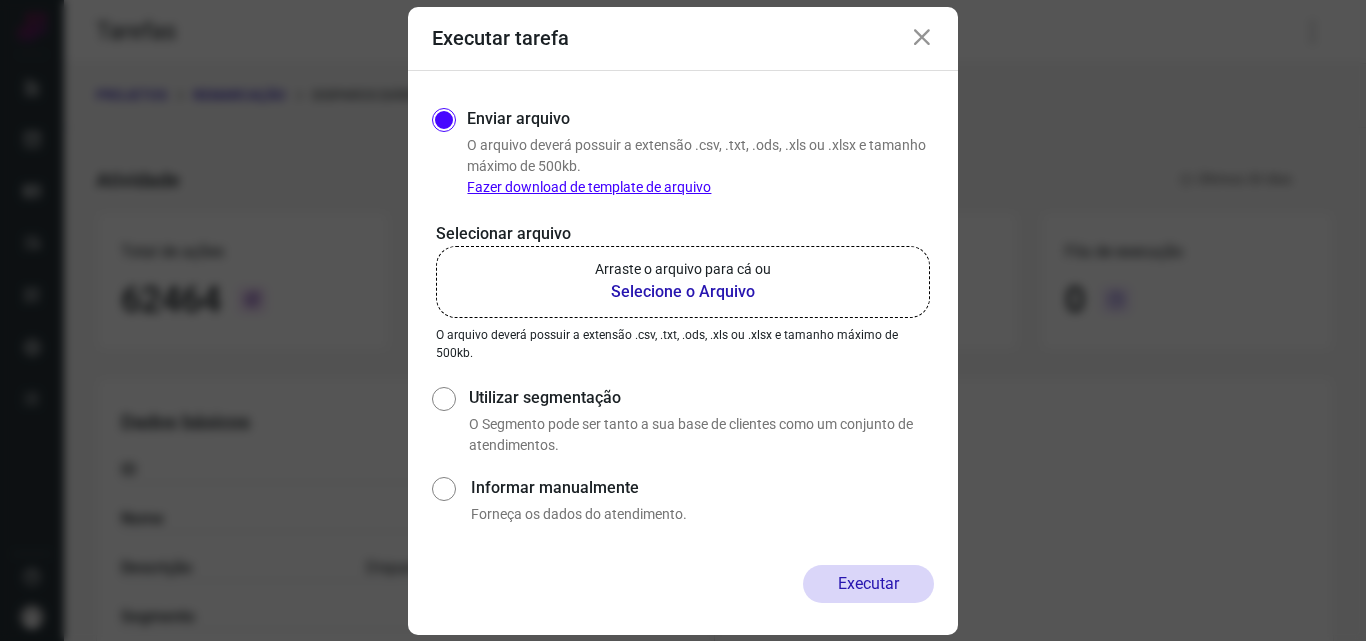 click on "Arraste o arquivo para cá ou" at bounding box center [683, 269] 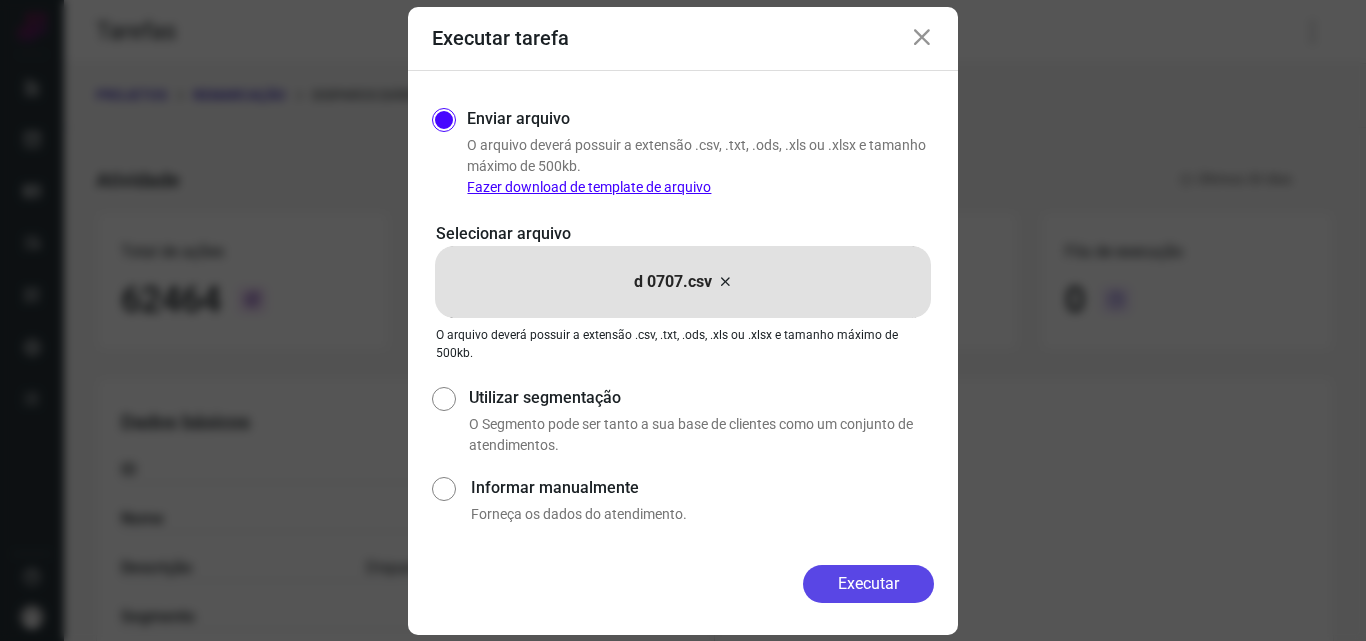 click on "Executar" at bounding box center (868, 584) 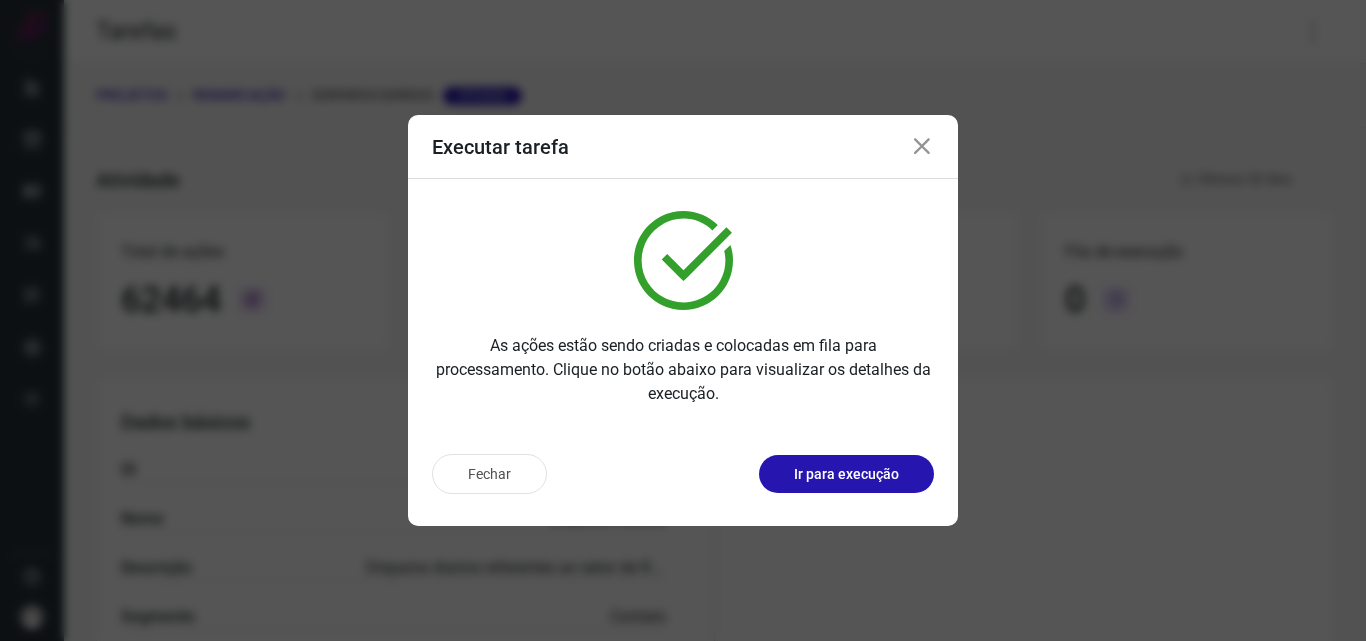 click on "Ir para execução" at bounding box center [846, 474] 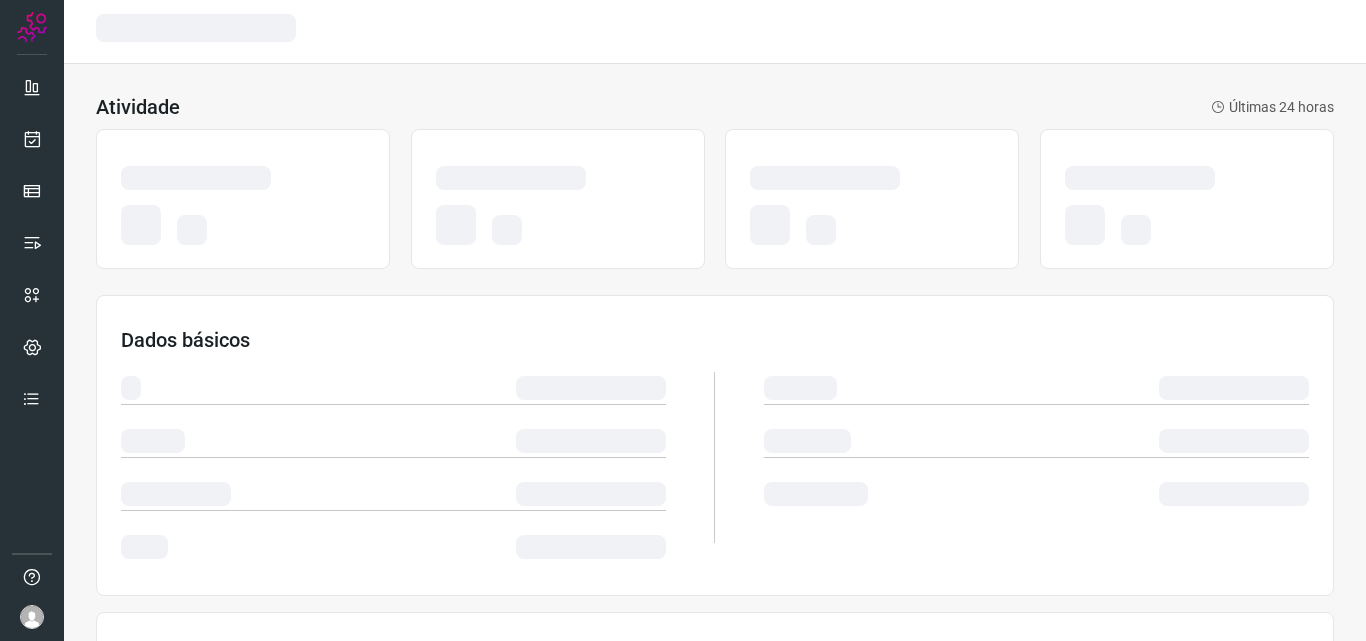 scroll, scrollTop: 0, scrollLeft: 0, axis: both 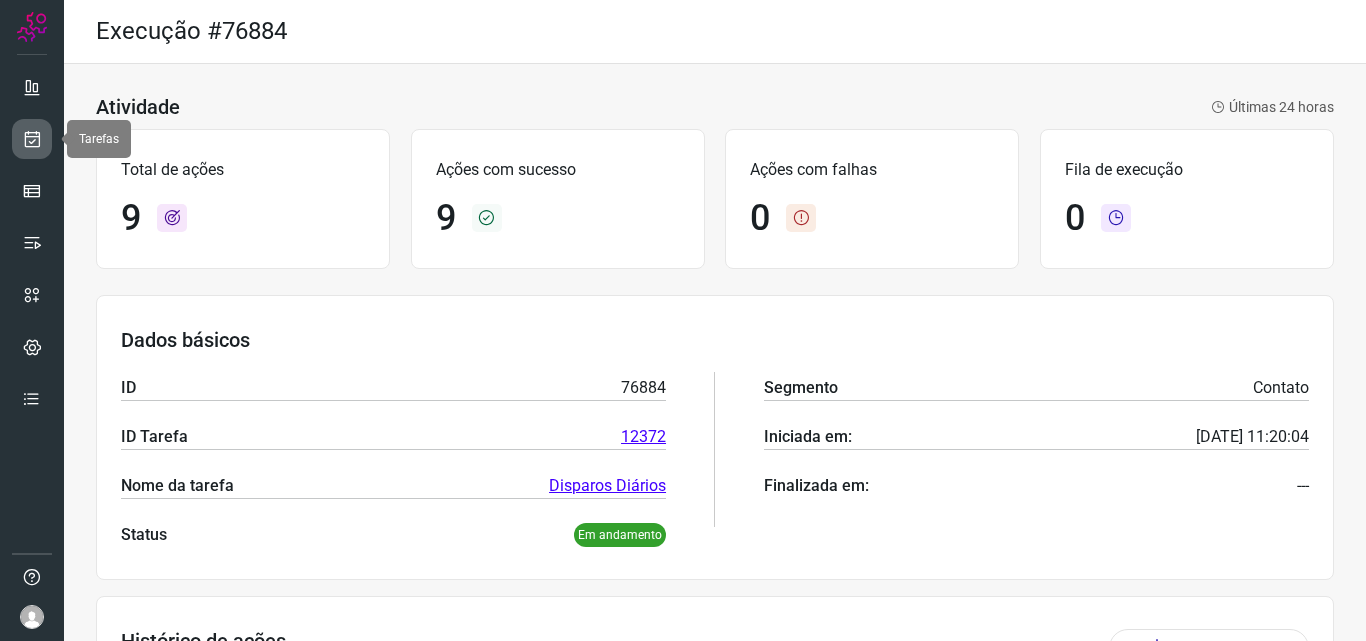 click at bounding box center (32, 139) 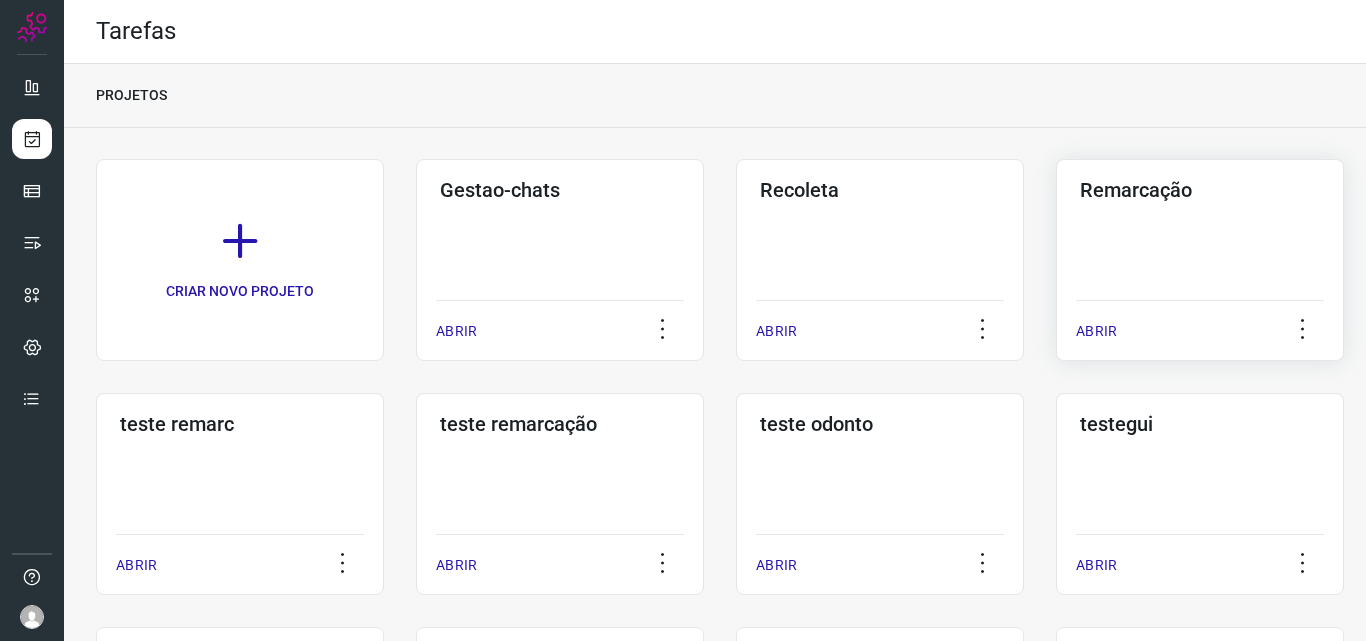 click on "Remarcação  ABRIR" 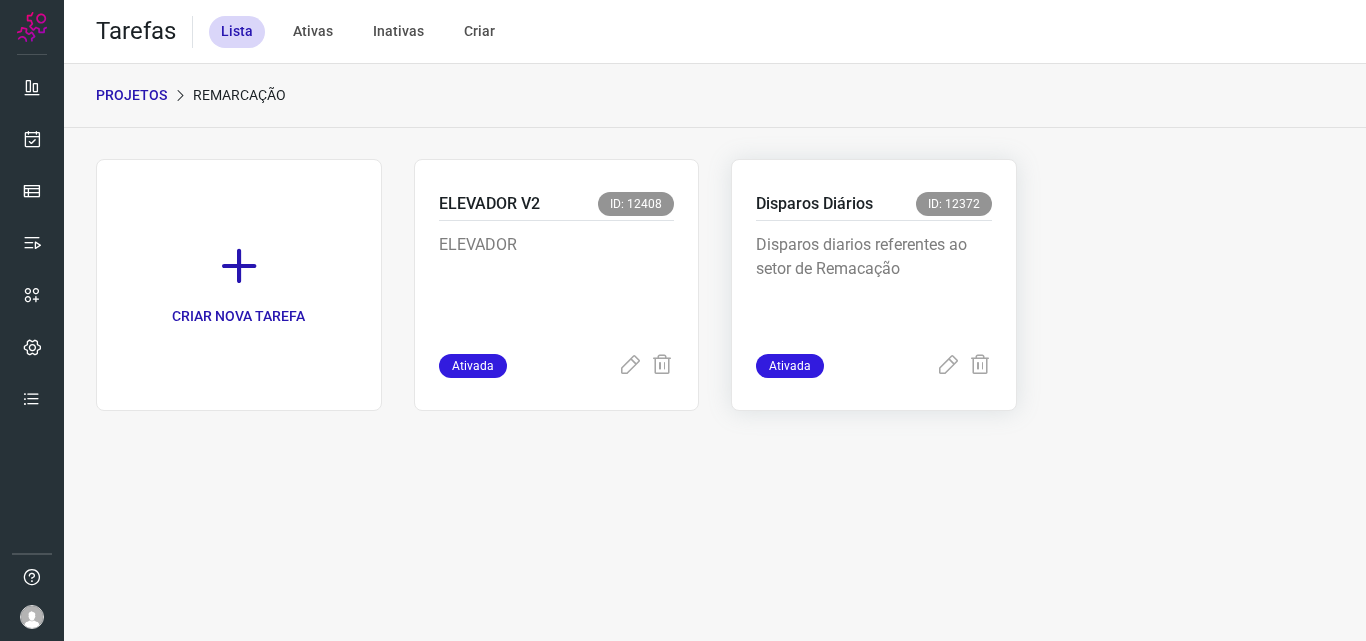 click on "Disparos diarios referentes ao setor de Remacação" at bounding box center (874, 283) 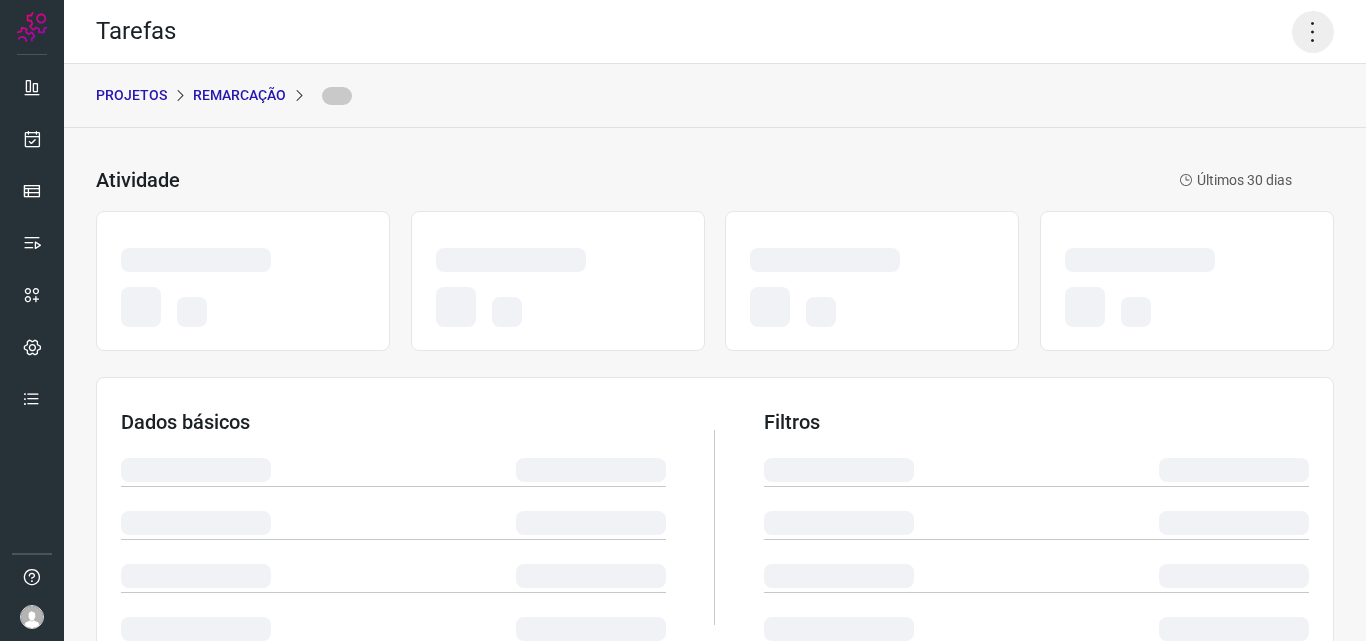 click 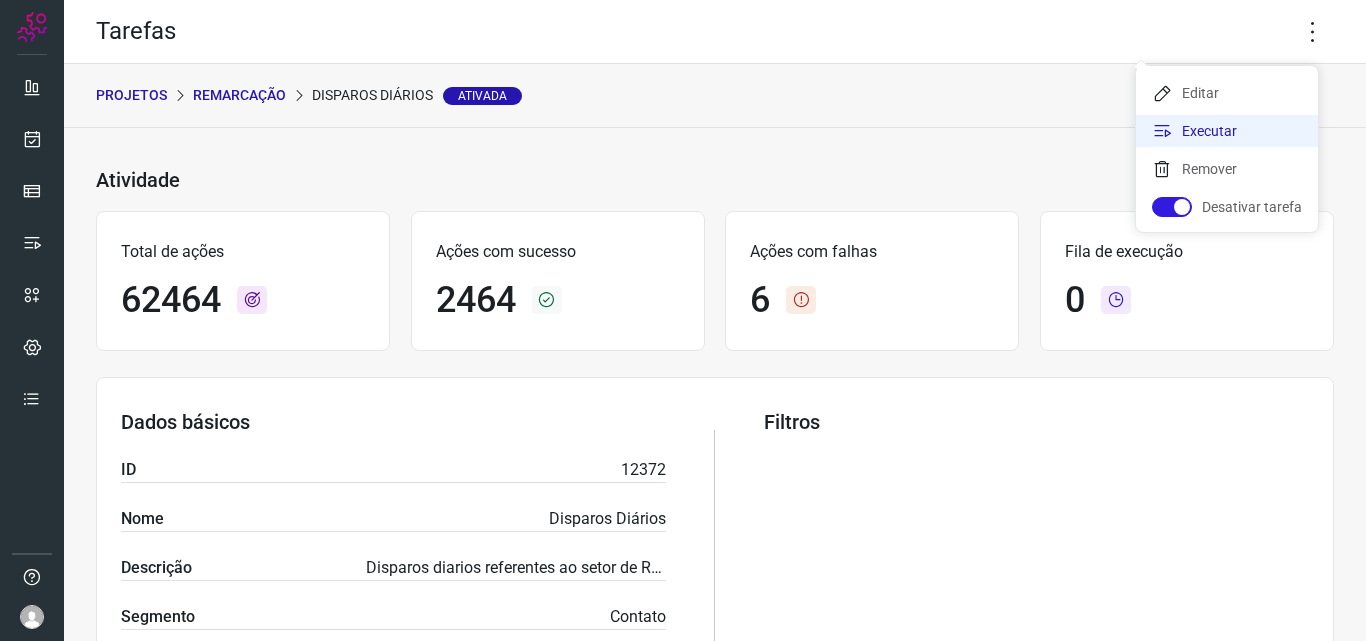 click on "Executar" 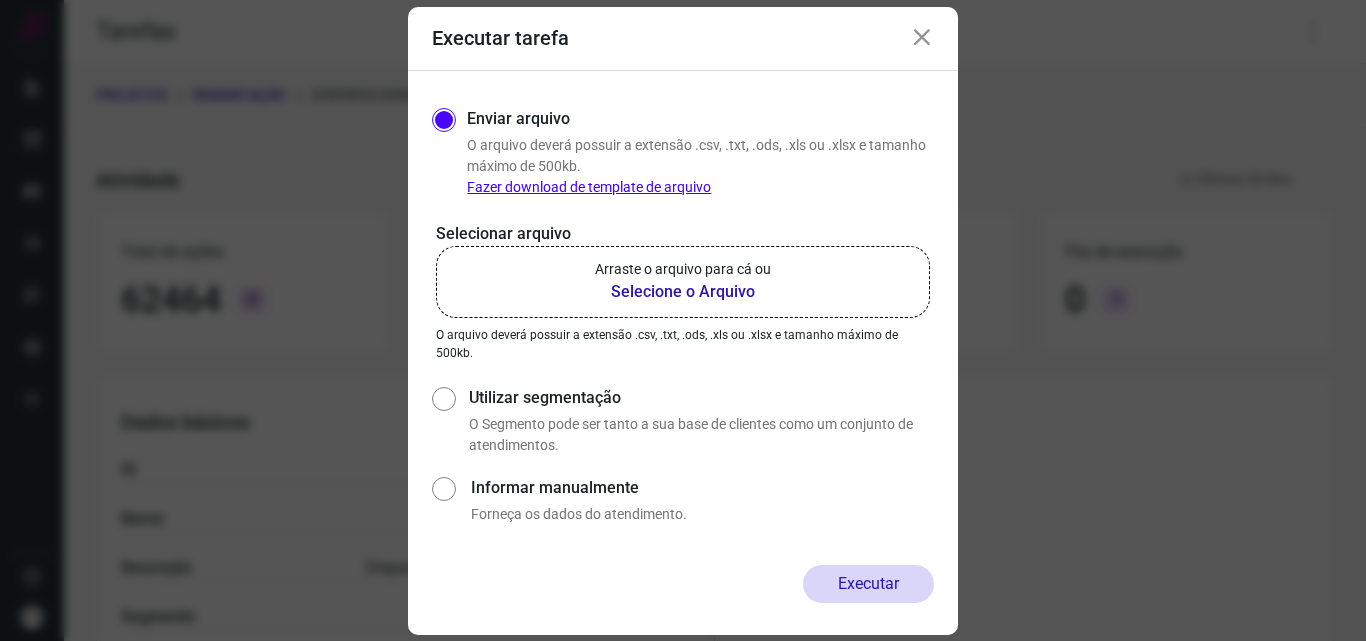 click on "Arraste o arquivo para cá ou" at bounding box center [683, 269] 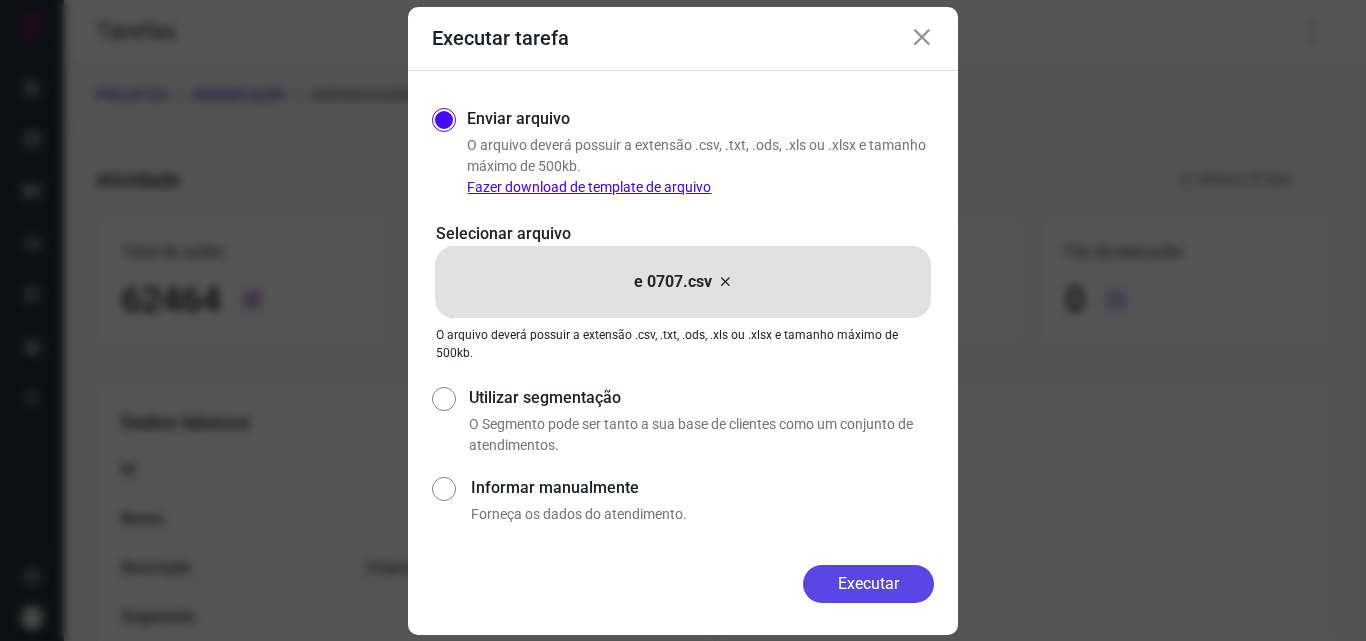 click on "Executar" at bounding box center [868, 584] 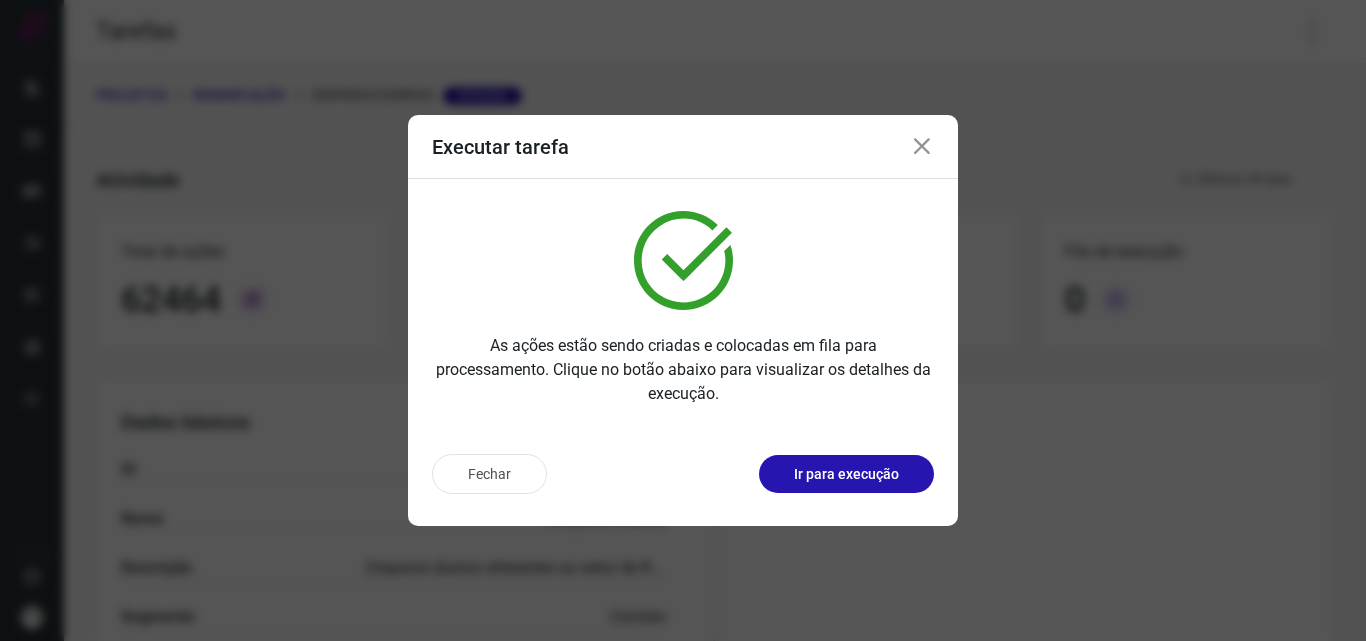 click on "Ir para execução" at bounding box center [846, 474] 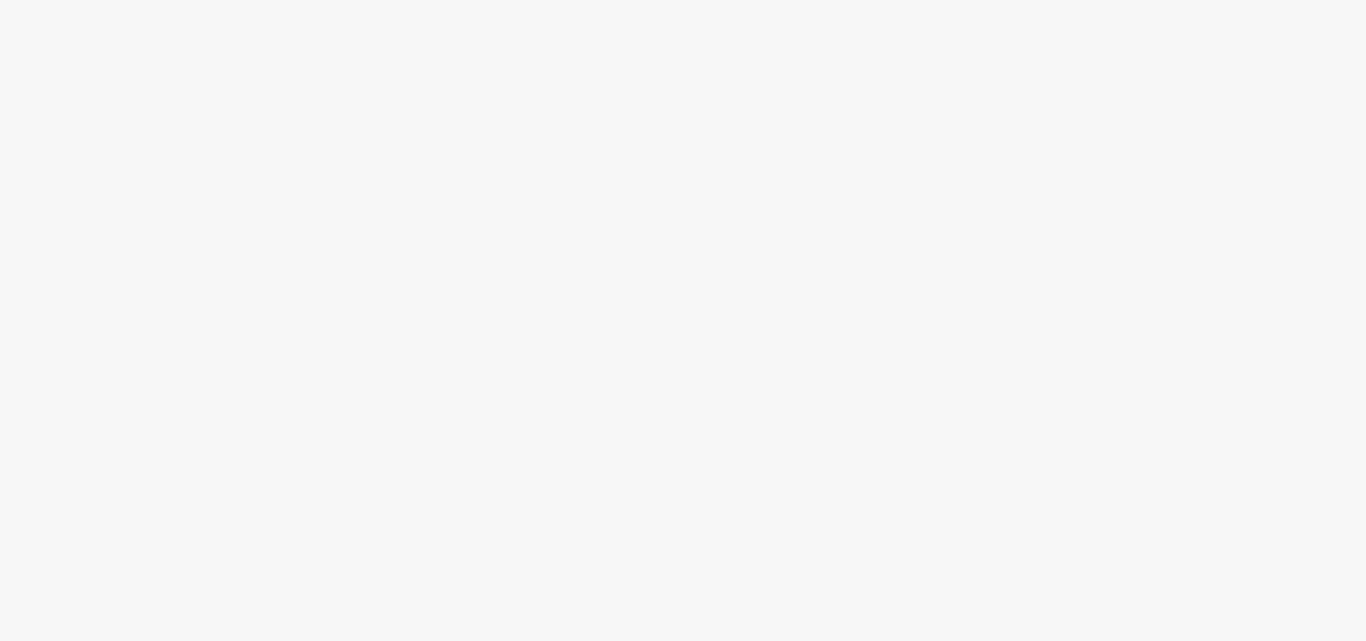 scroll, scrollTop: 0, scrollLeft: 0, axis: both 